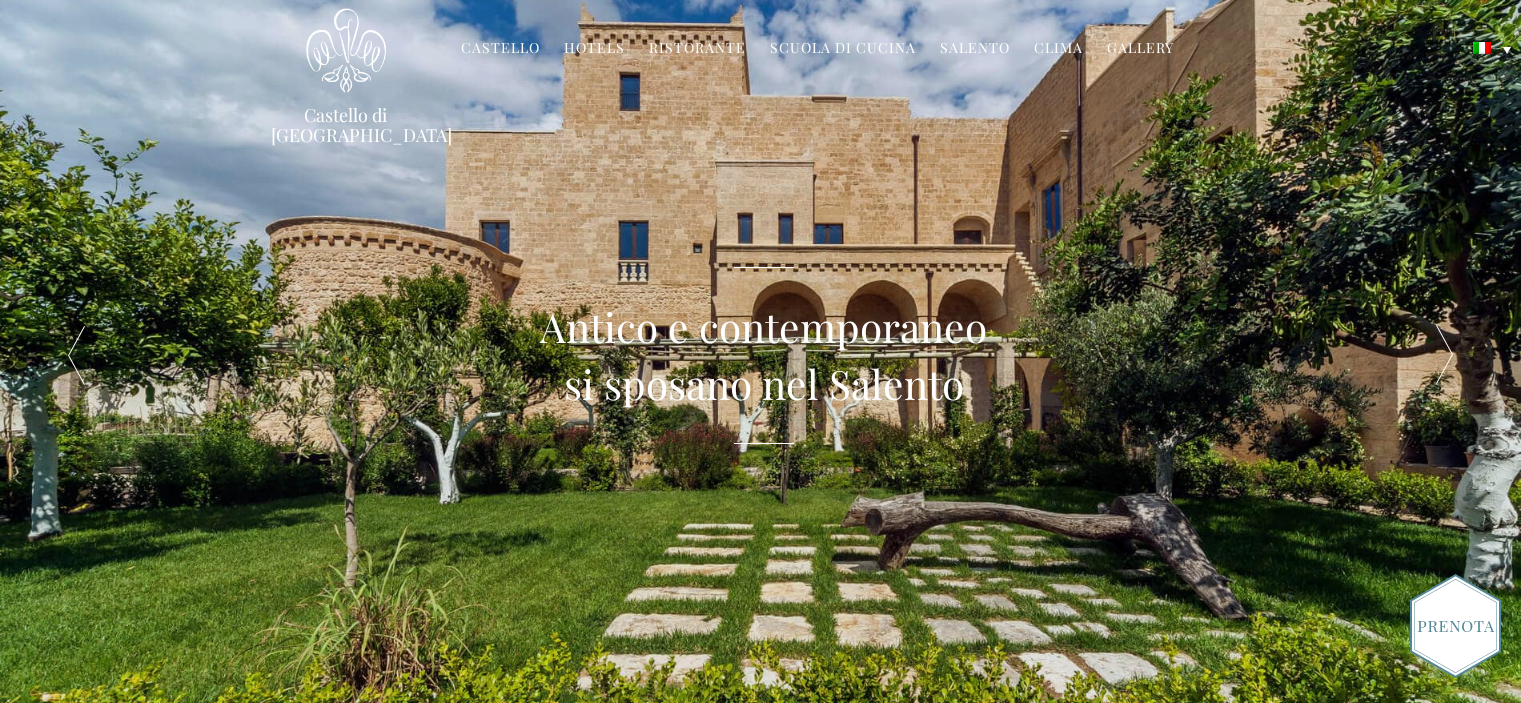 scroll, scrollTop: 0, scrollLeft: 0, axis: both 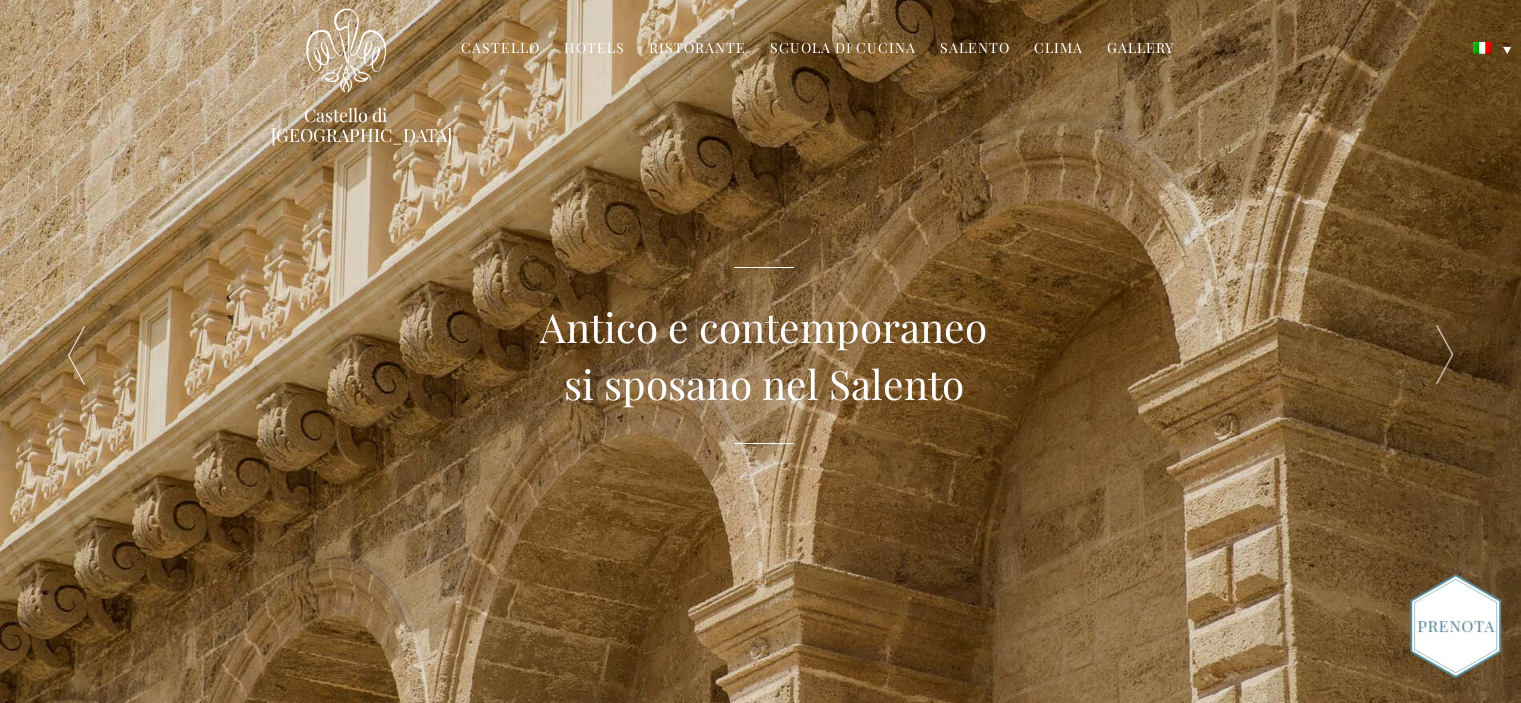 click at bounding box center (1445, 355) 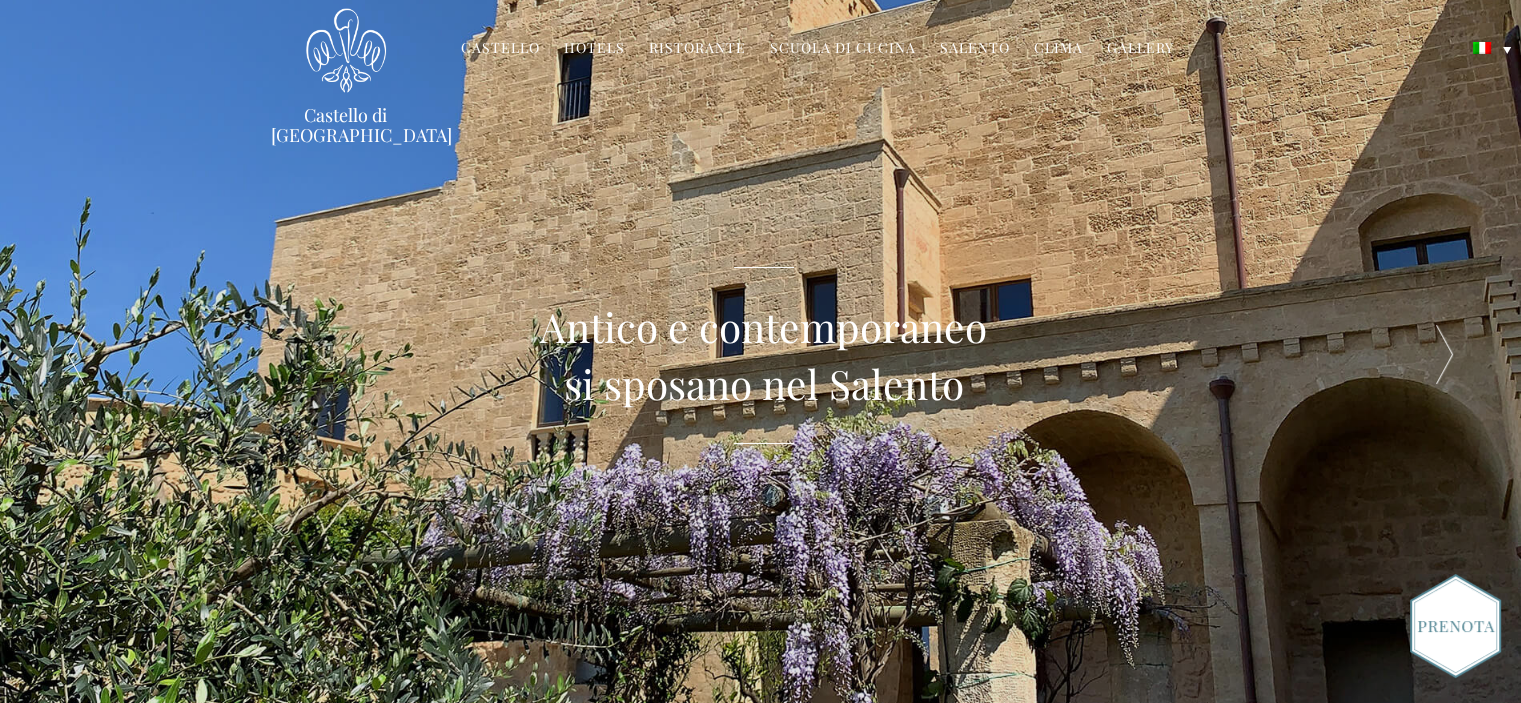 click at bounding box center [1445, 355] 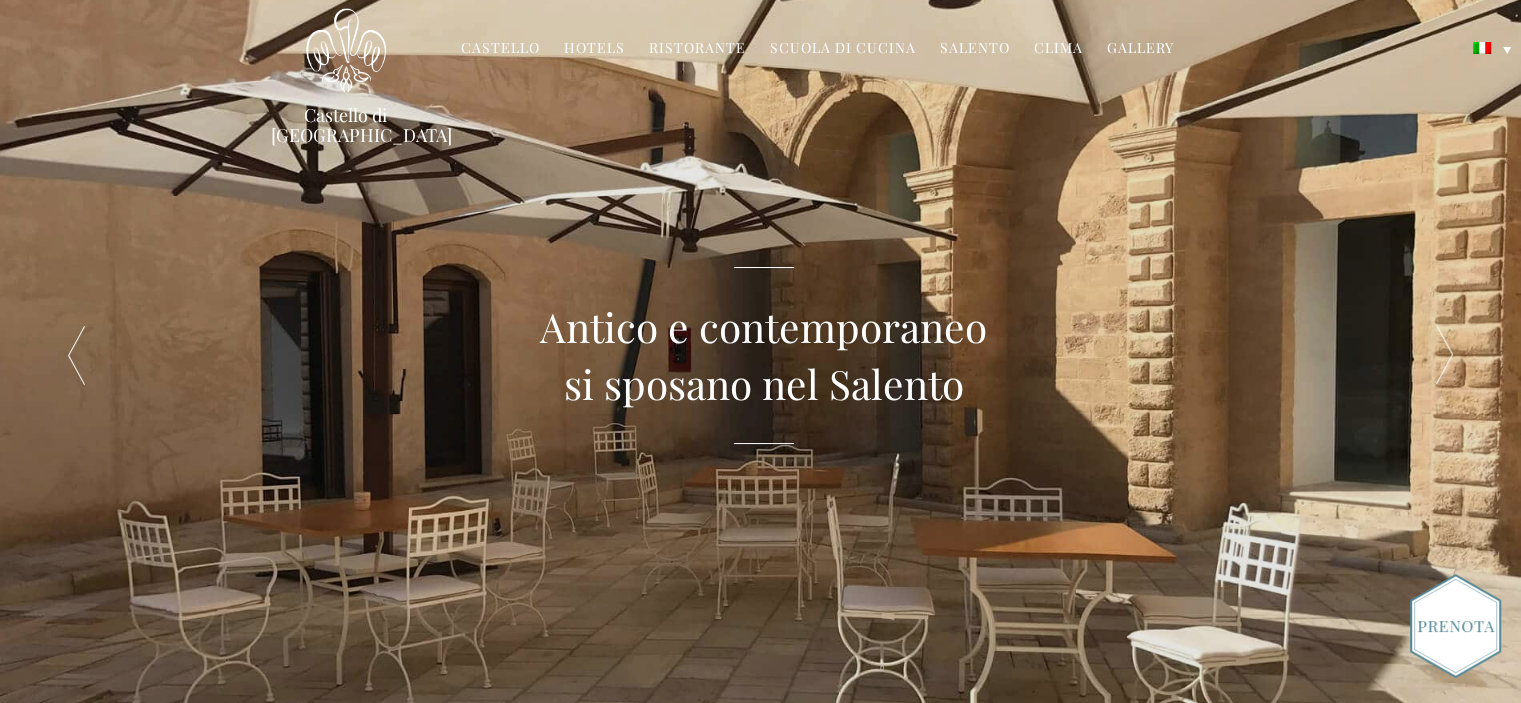 click at bounding box center [1445, 355] 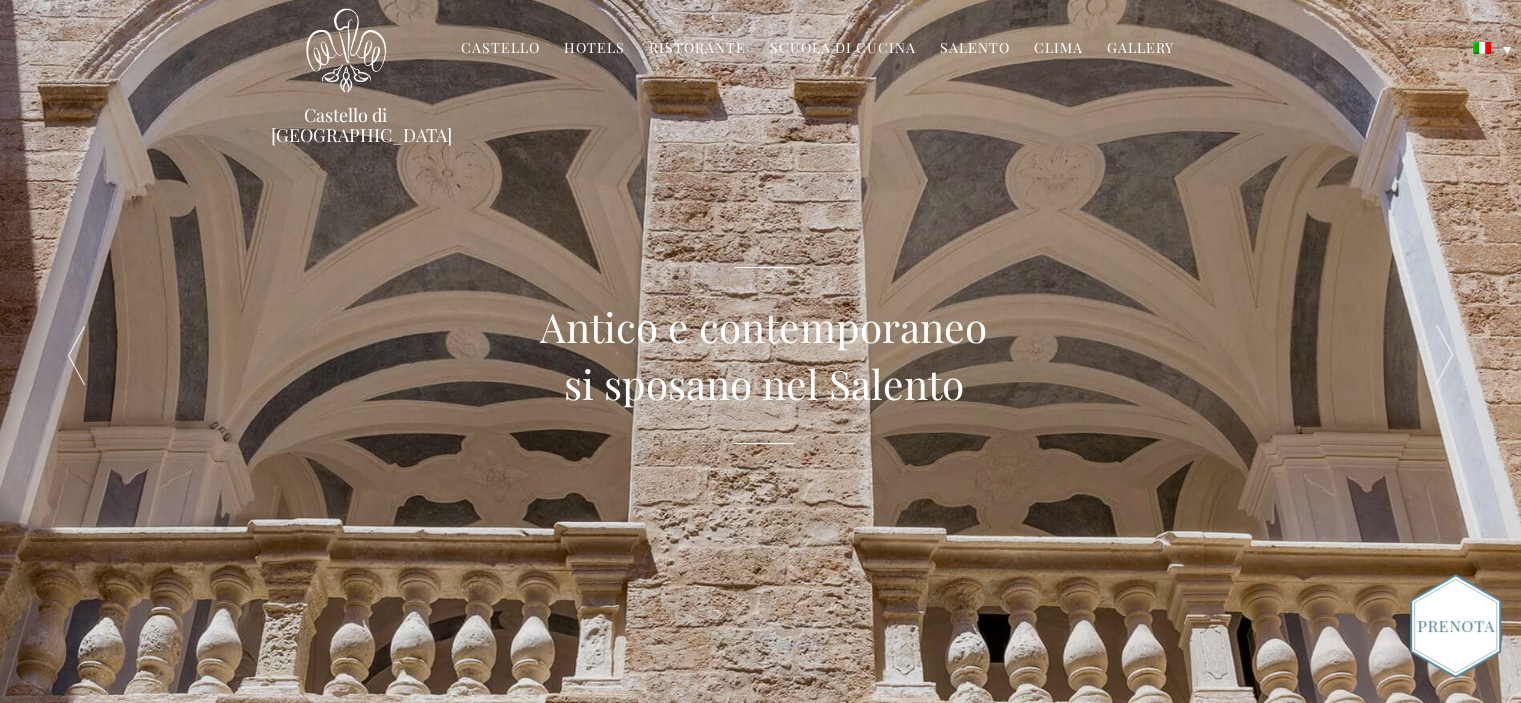 click at bounding box center [1445, 355] 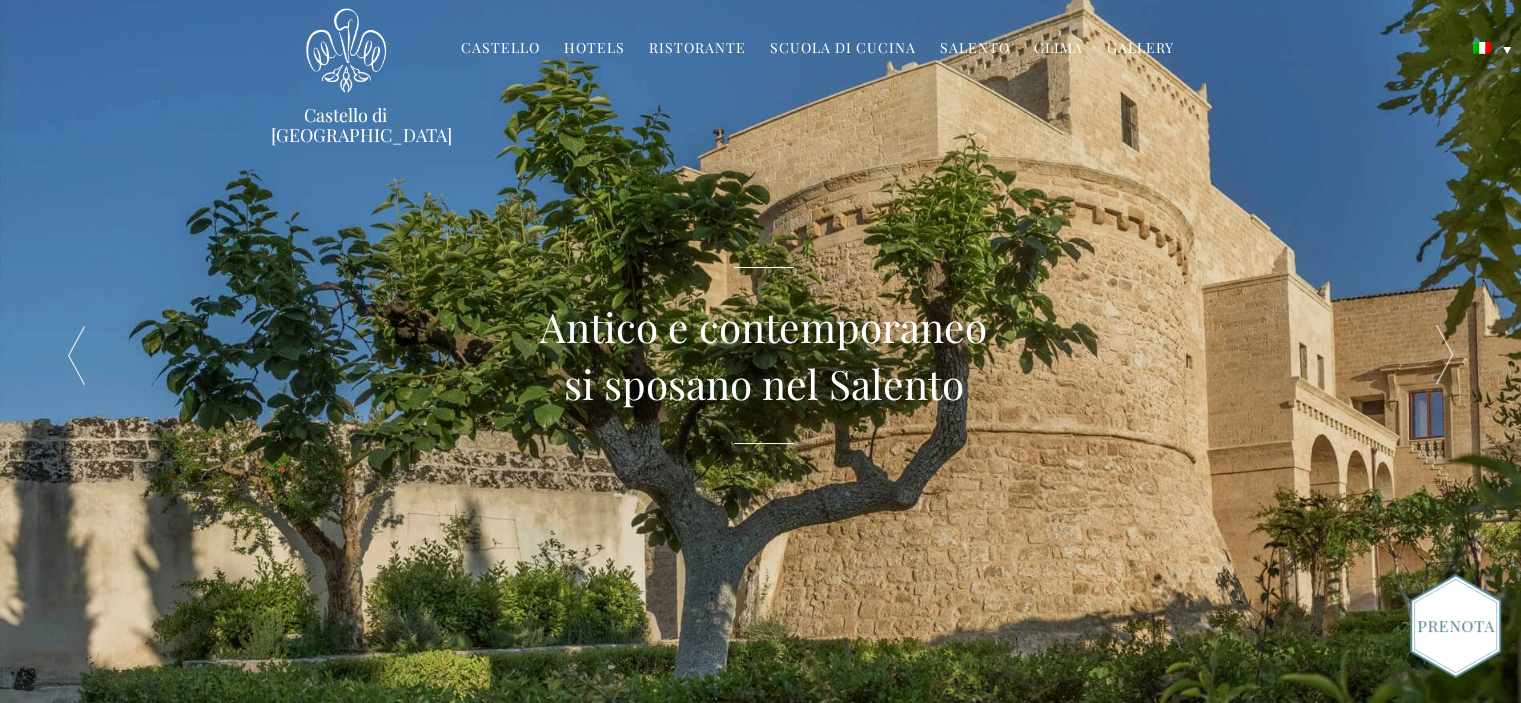 click at bounding box center [1445, 355] 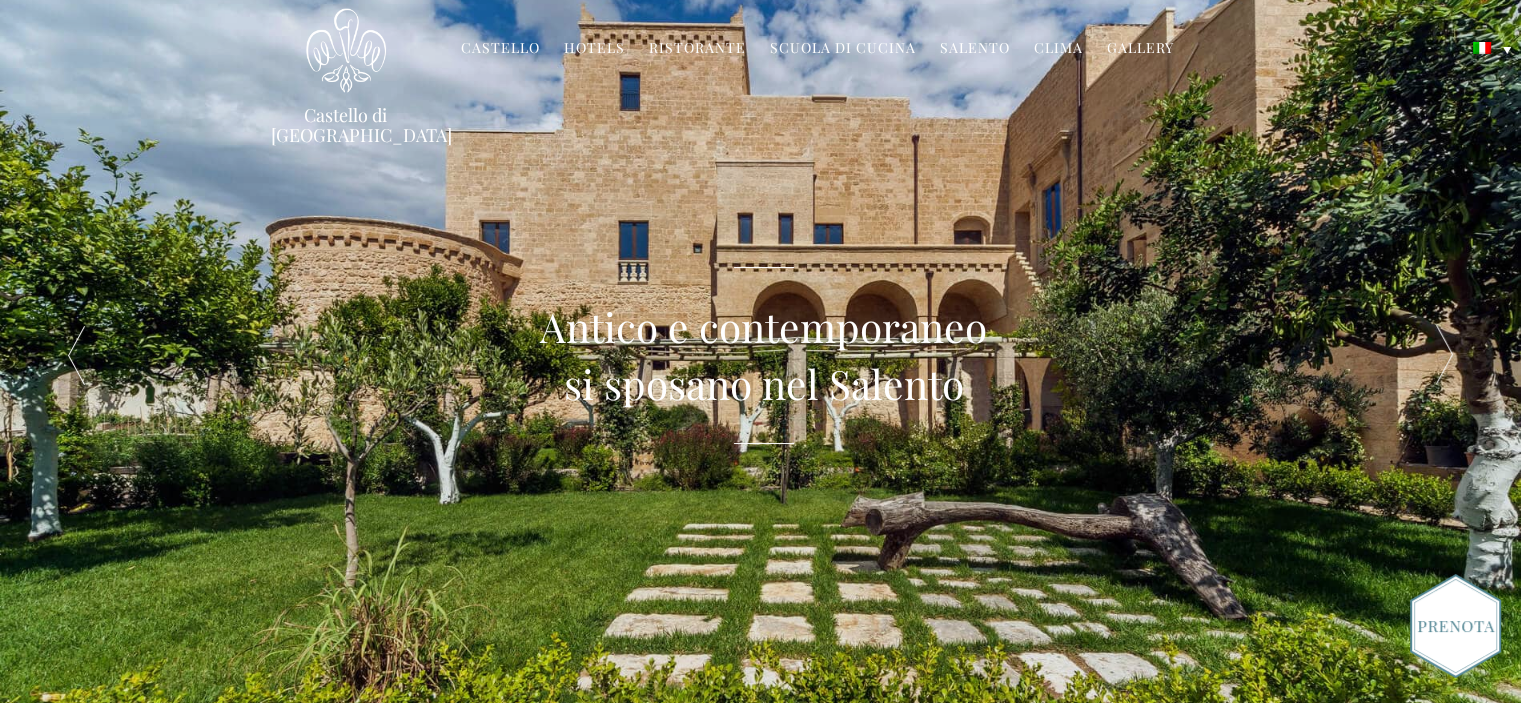 click at bounding box center (1445, 355) 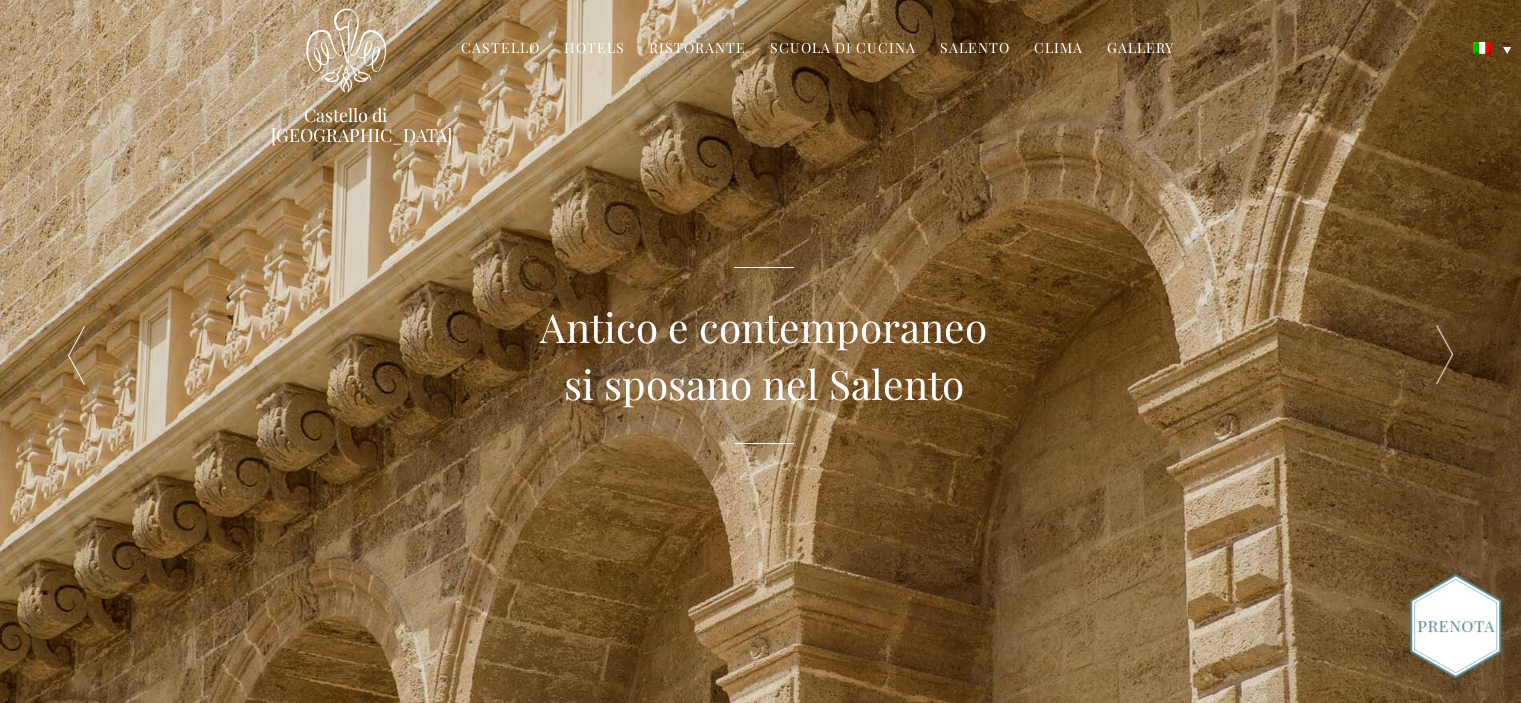 click at bounding box center (1445, 355) 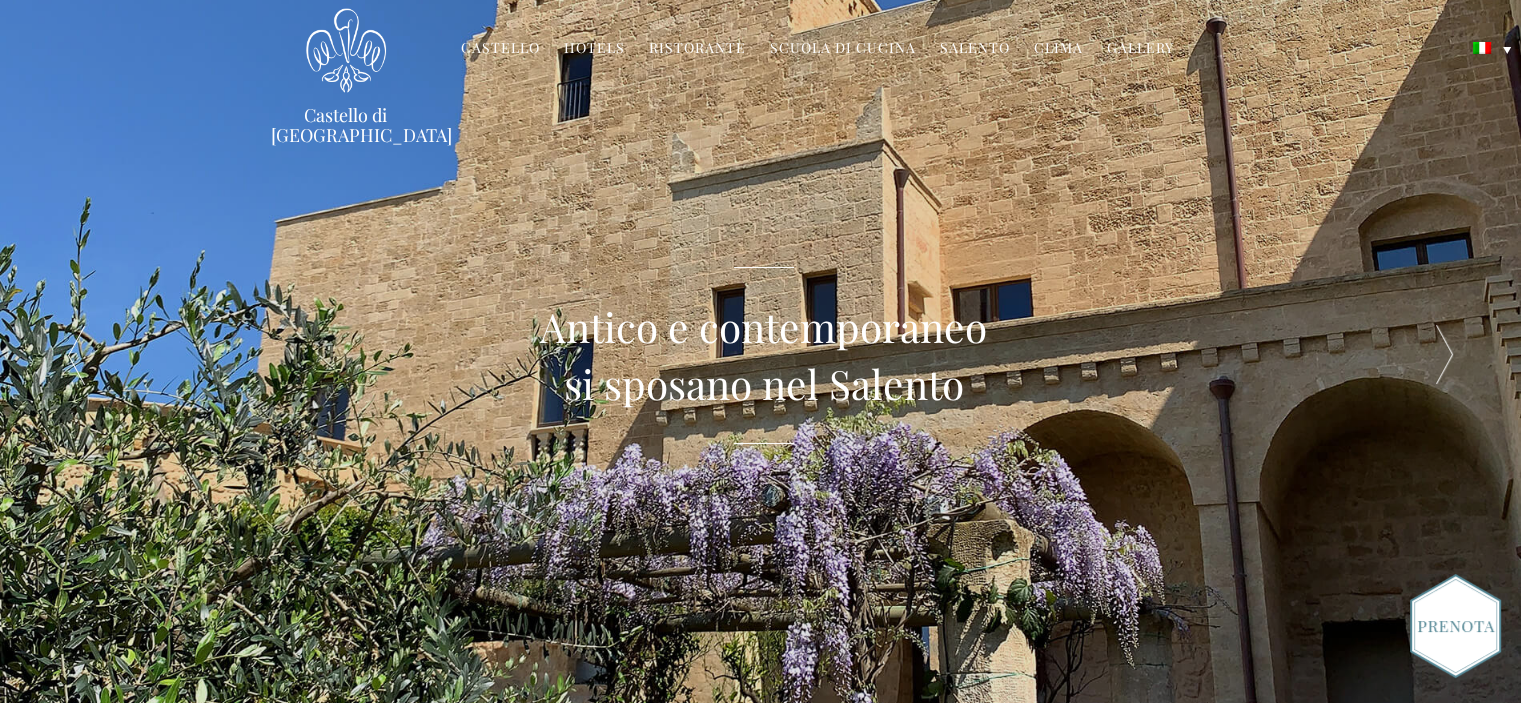 click at bounding box center [1445, 355] 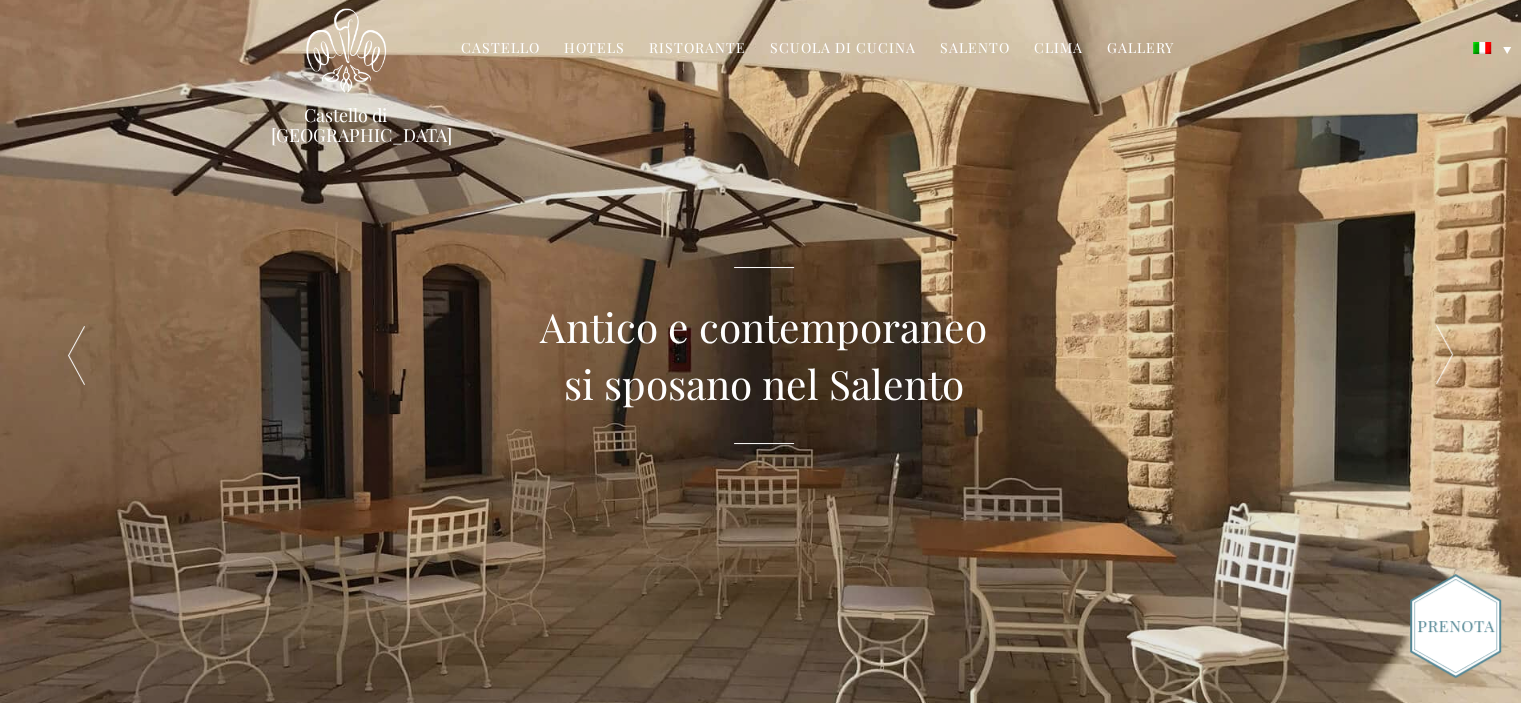 click at bounding box center (1445, 355) 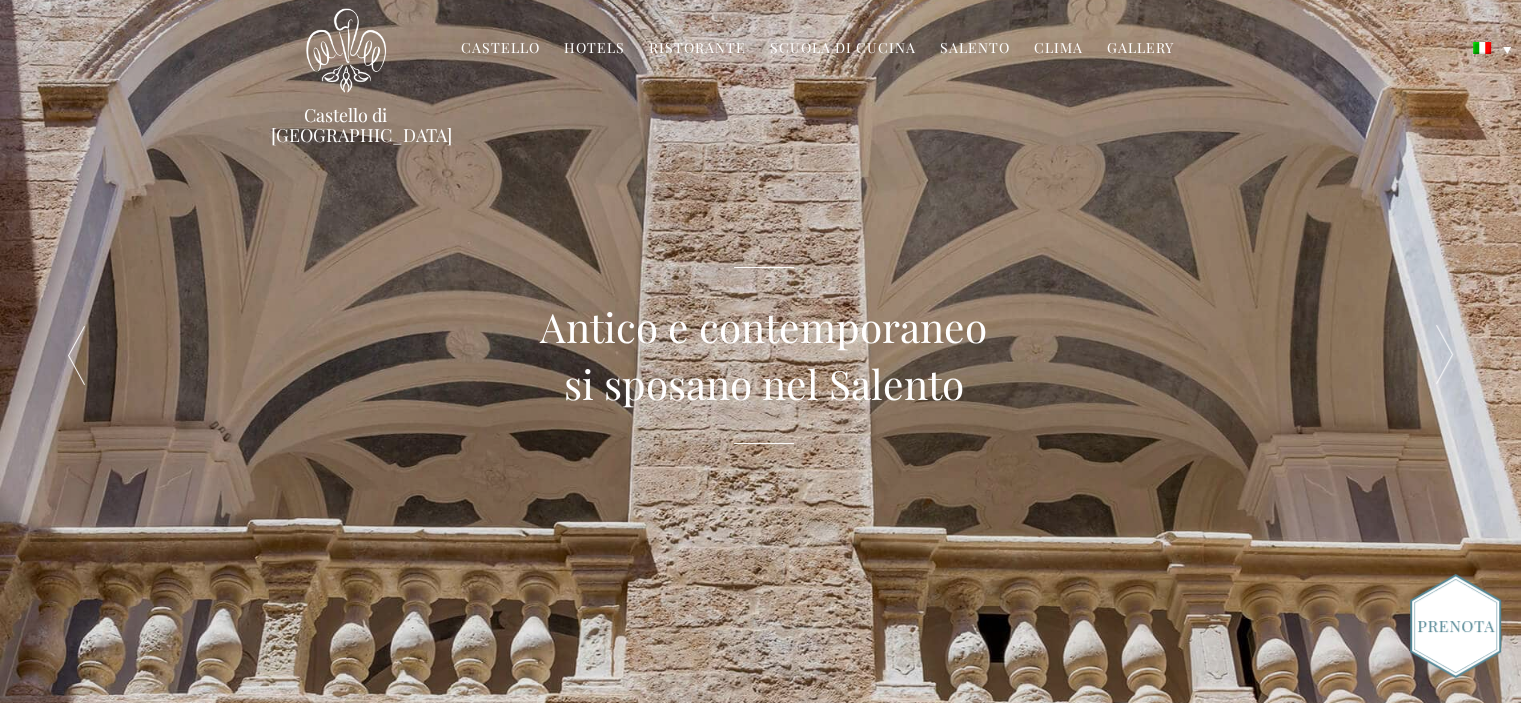 click on "Castello" at bounding box center [500, 49] 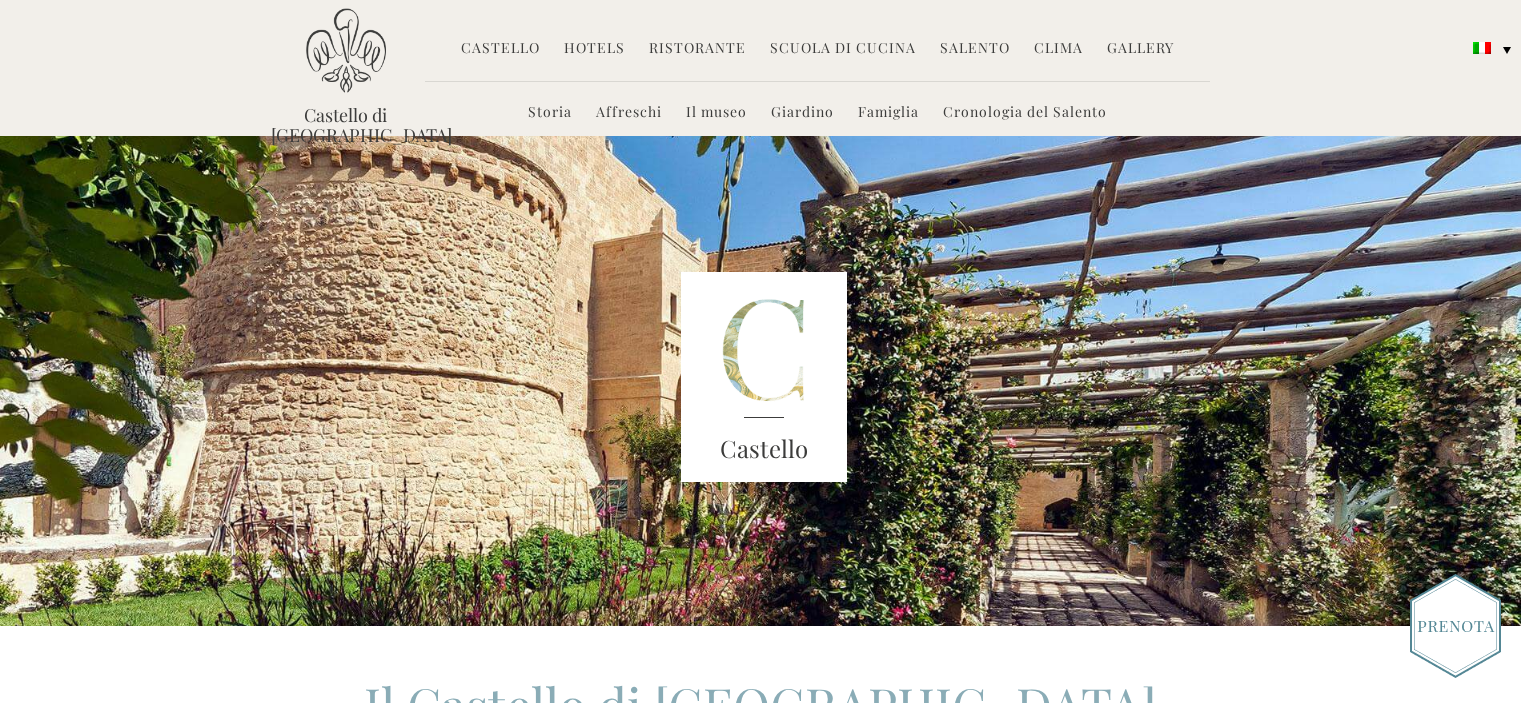 scroll, scrollTop: 0, scrollLeft: 0, axis: both 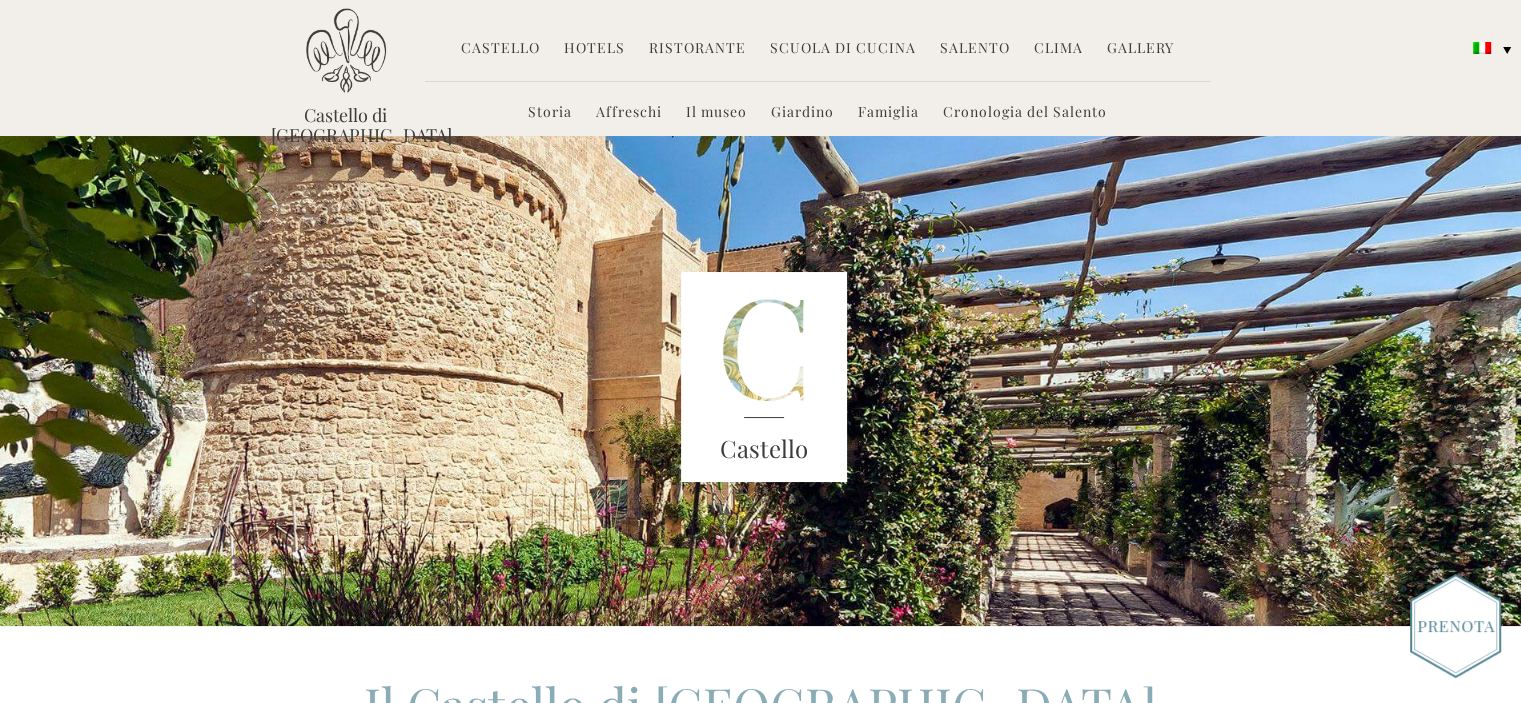 click on "Hotels" at bounding box center (594, 49) 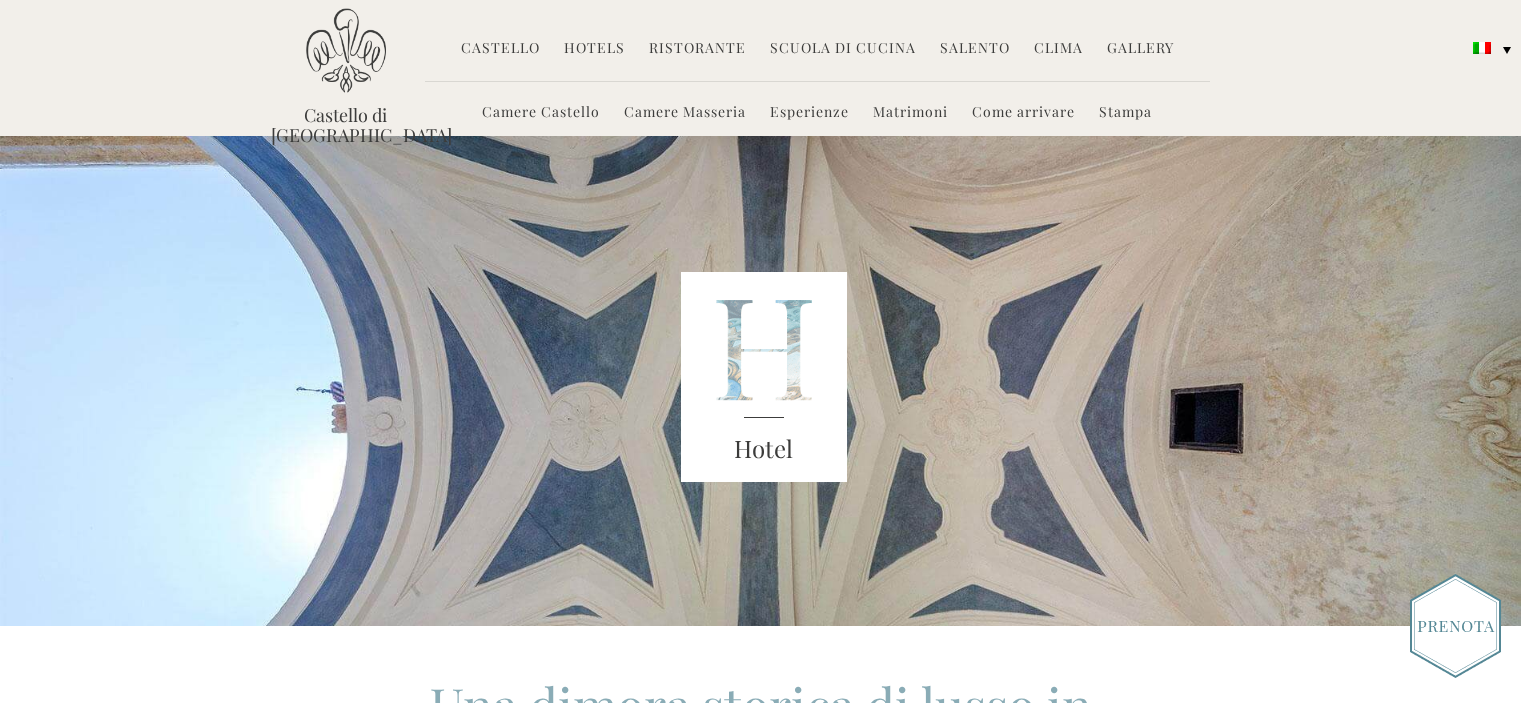 scroll, scrollTop: 0, scrollLeft: 0, axis: both 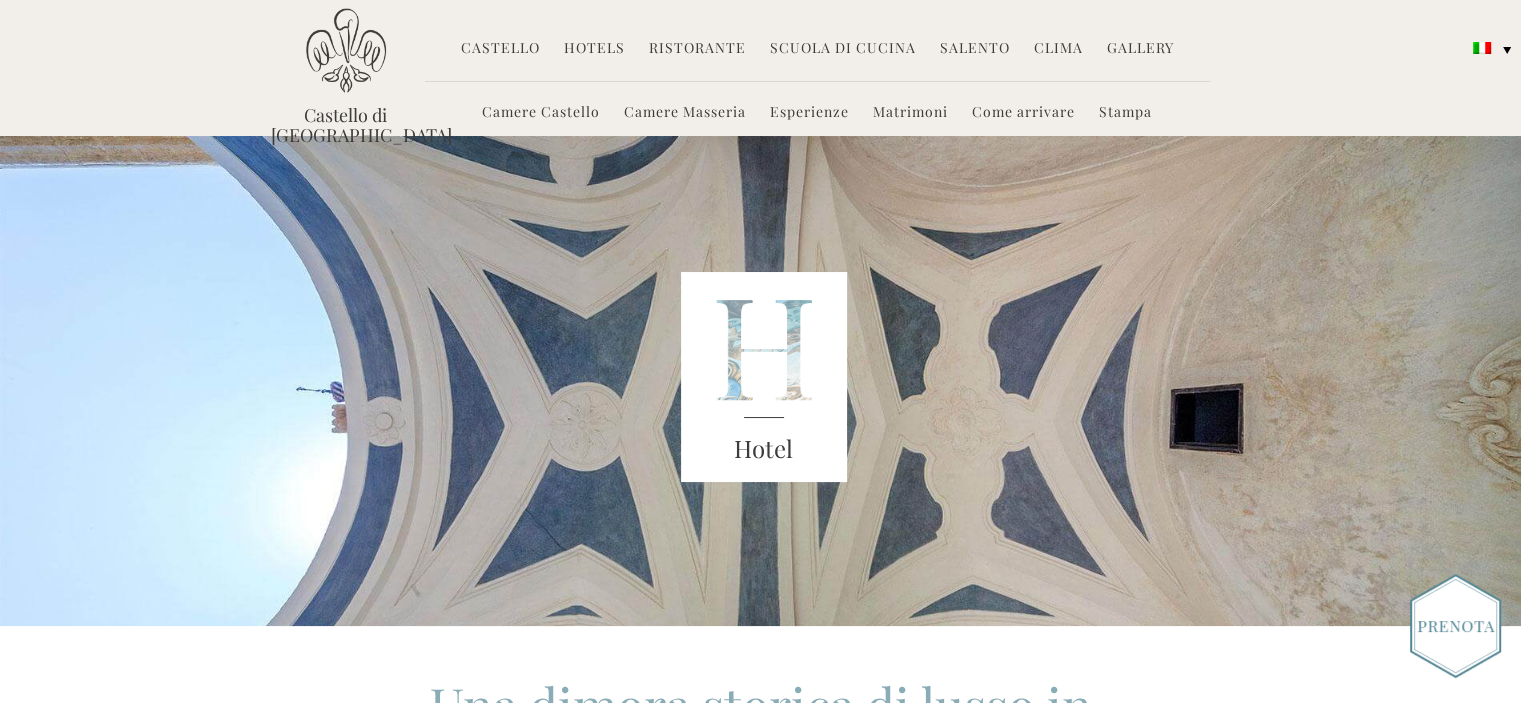 click on "Ristorante" at bounding box center [697, 49] 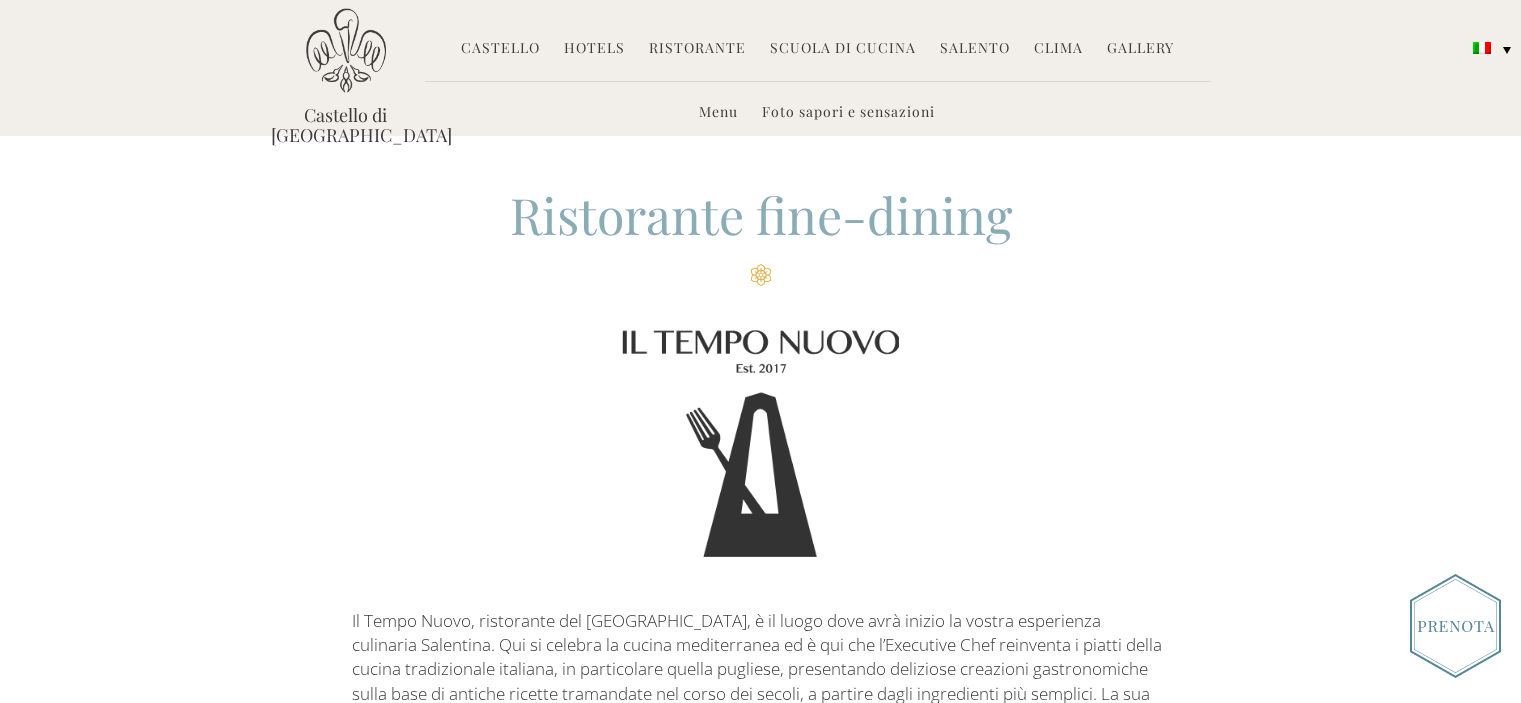 scroll, scrollTop: 0, scrollLeft: 0, axis: both 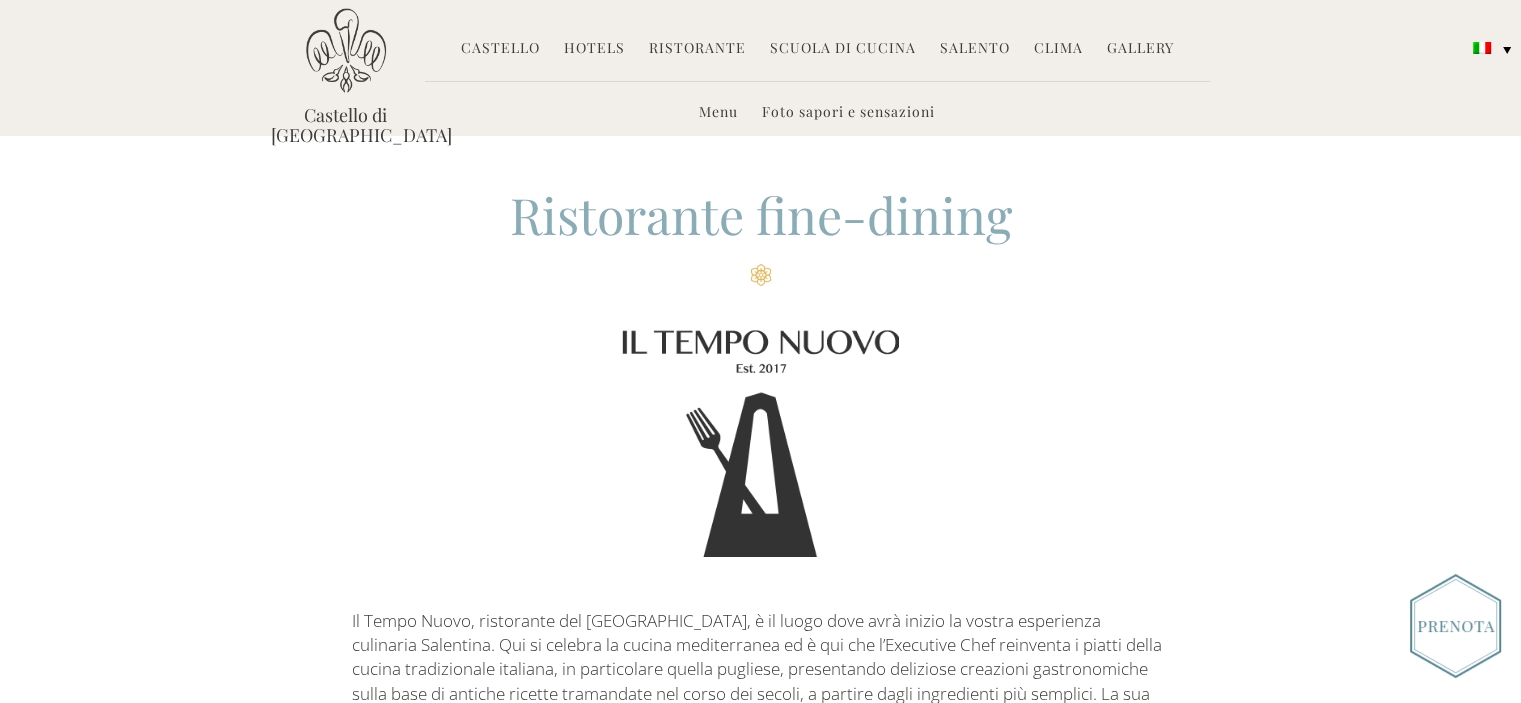 click on "Scuola di Cucina" at bounding box center [843, 49] 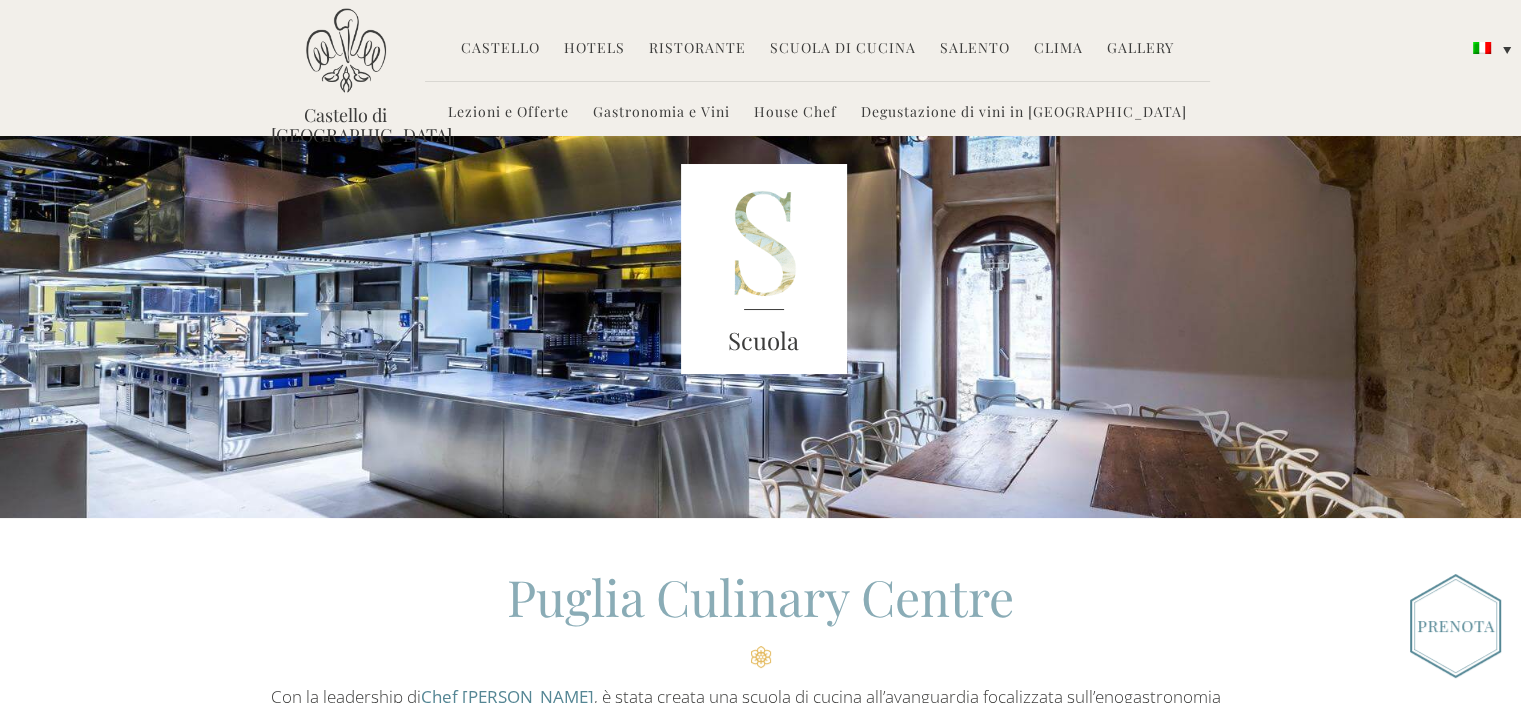 scroll, scrollTop: 0, scrollLeft: 0, axis: both 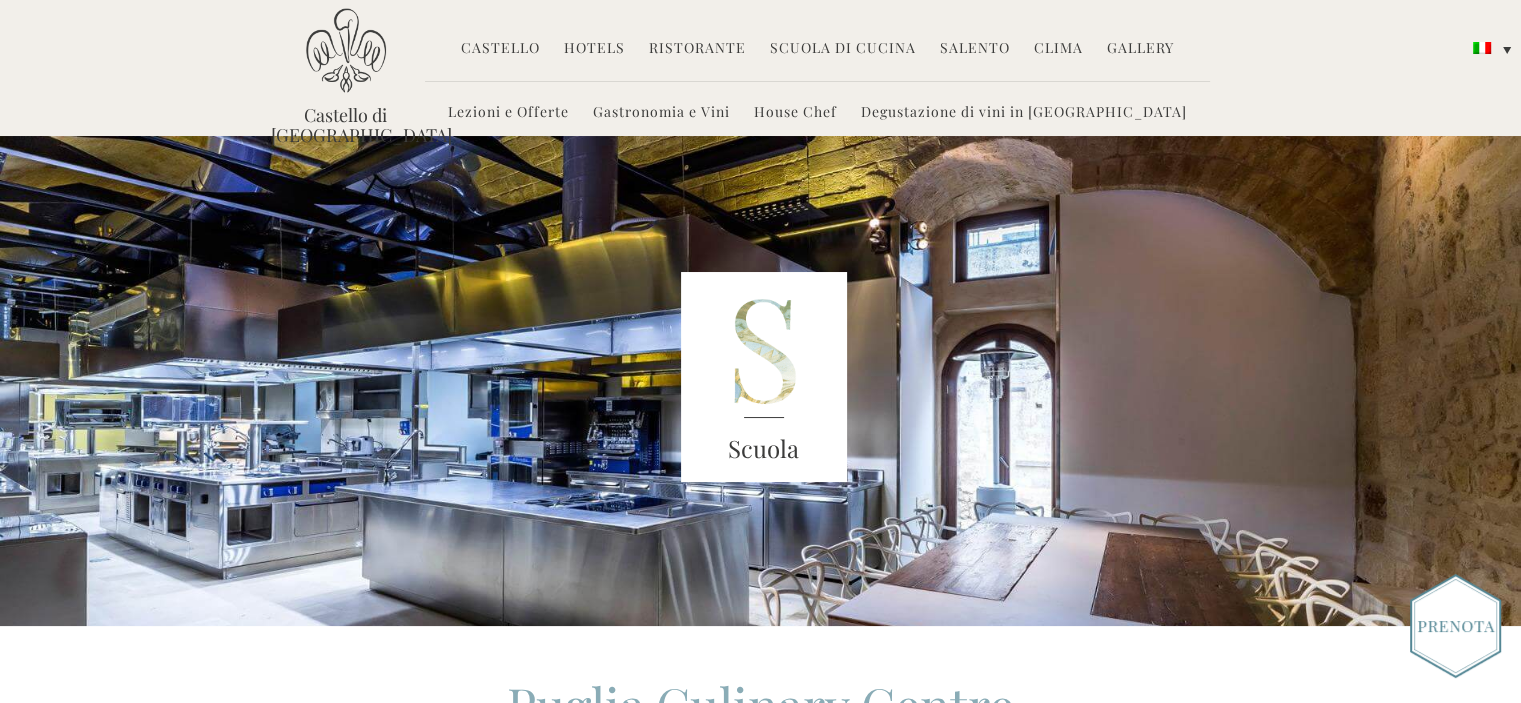 click on "Salento" at bounding box center (975, 49) 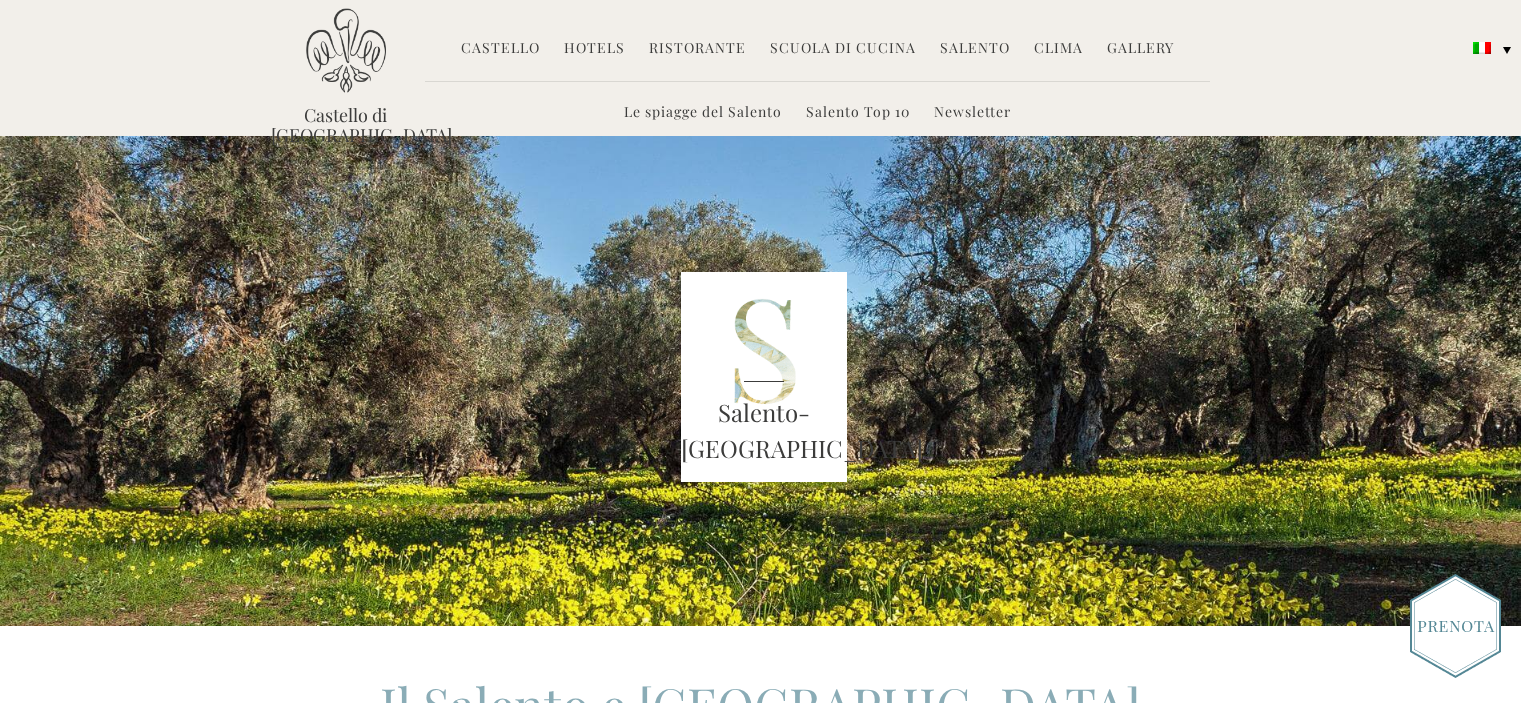 scroll, scrollTop: 0, scrollLeft: 0, axis: both 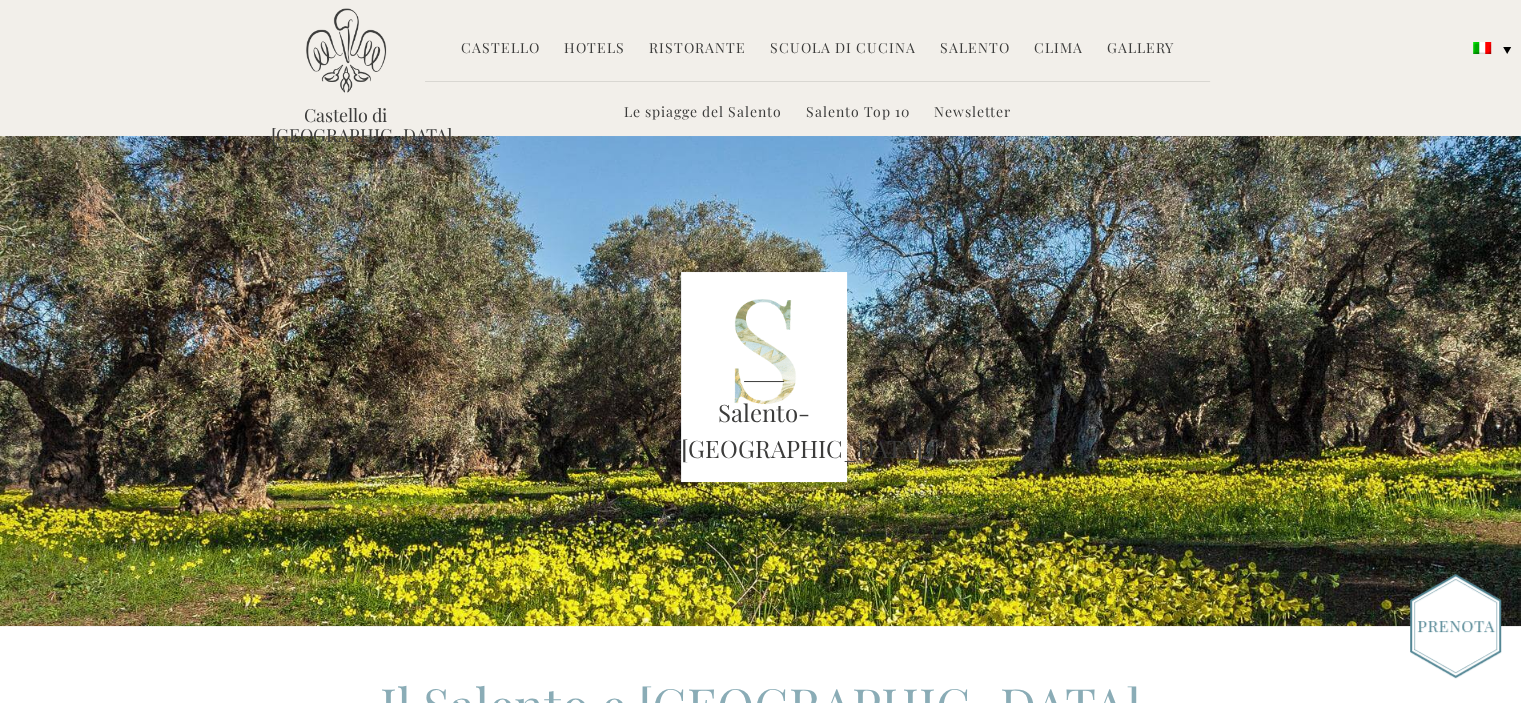 click on "Clima" at bounding box center (1058, 49) 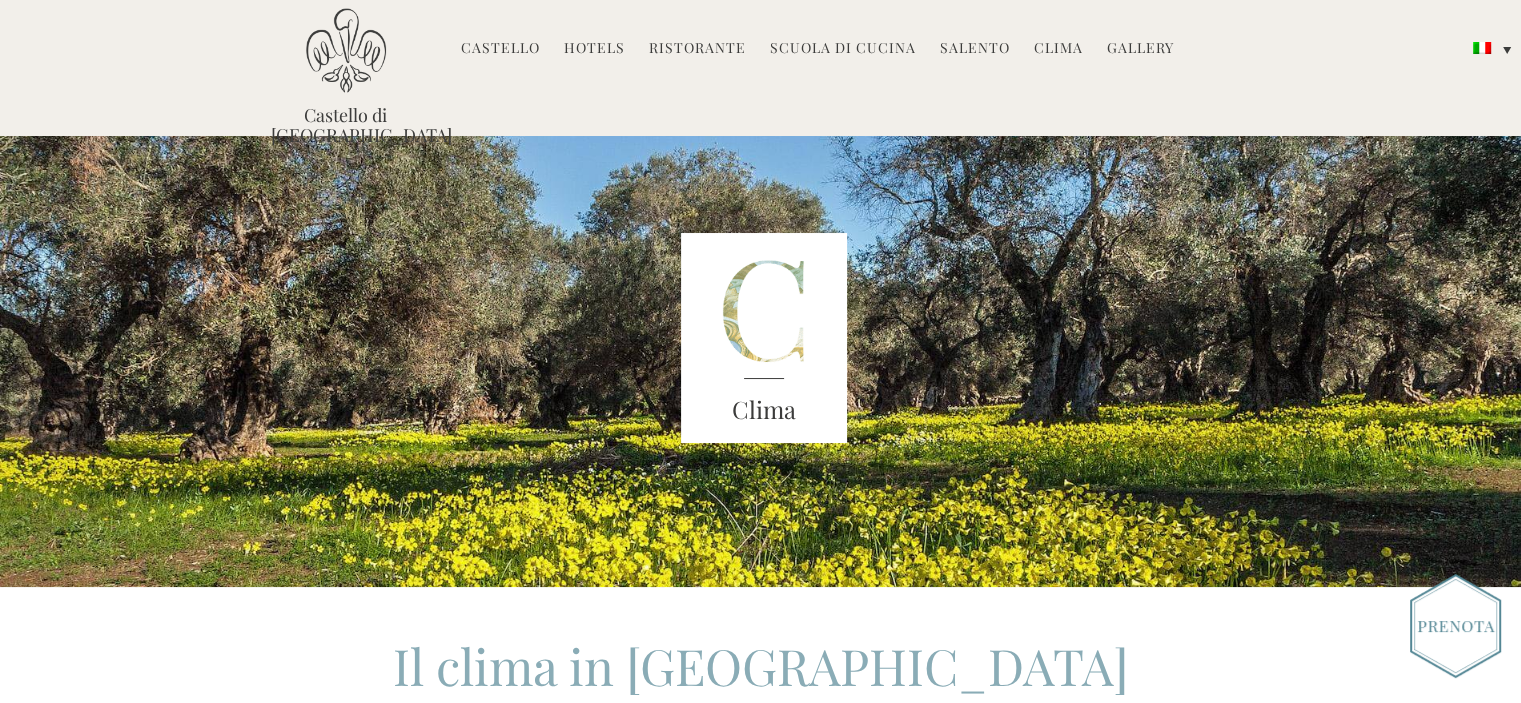 scroll, scrollTop: 0, scrollLeft: 0, axis: both 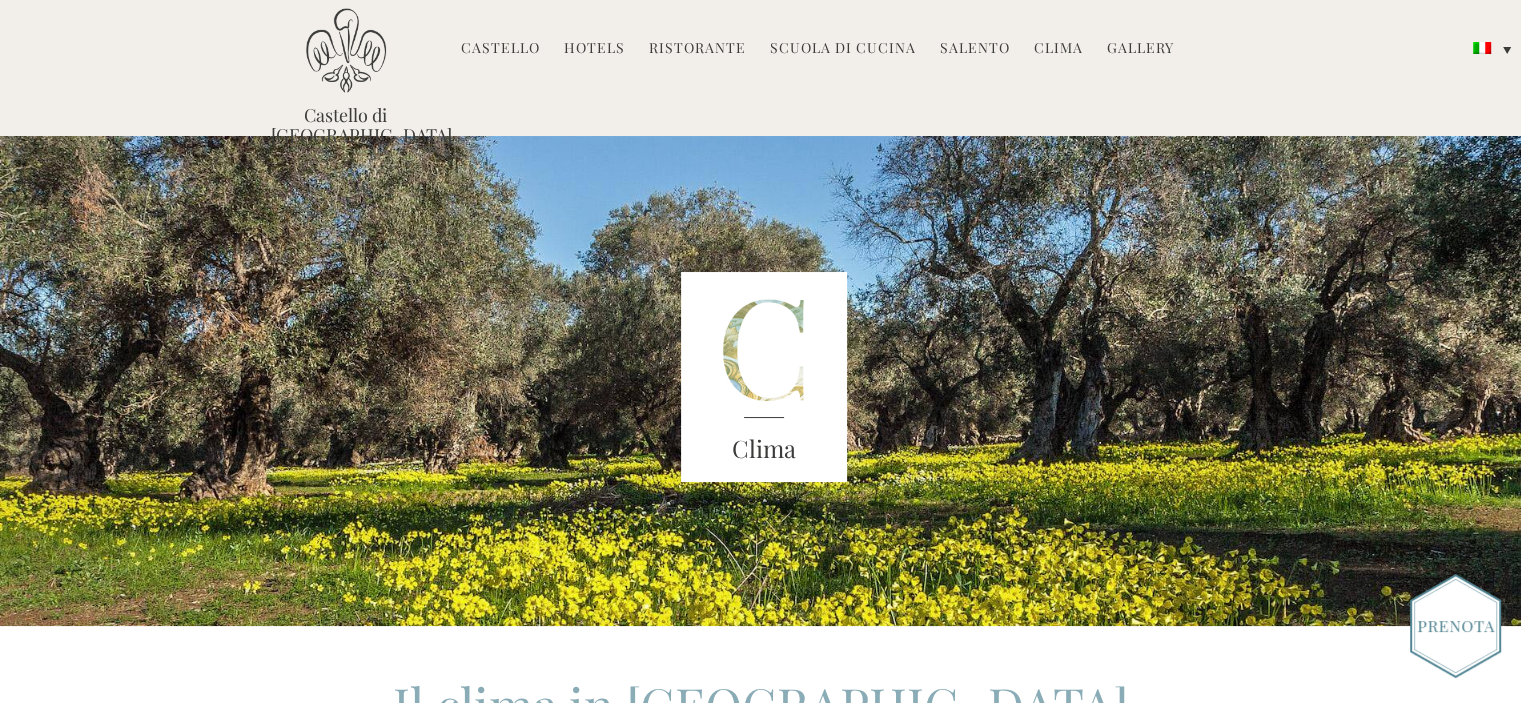 click on "Ristorante" at bounding box center (697, 49) 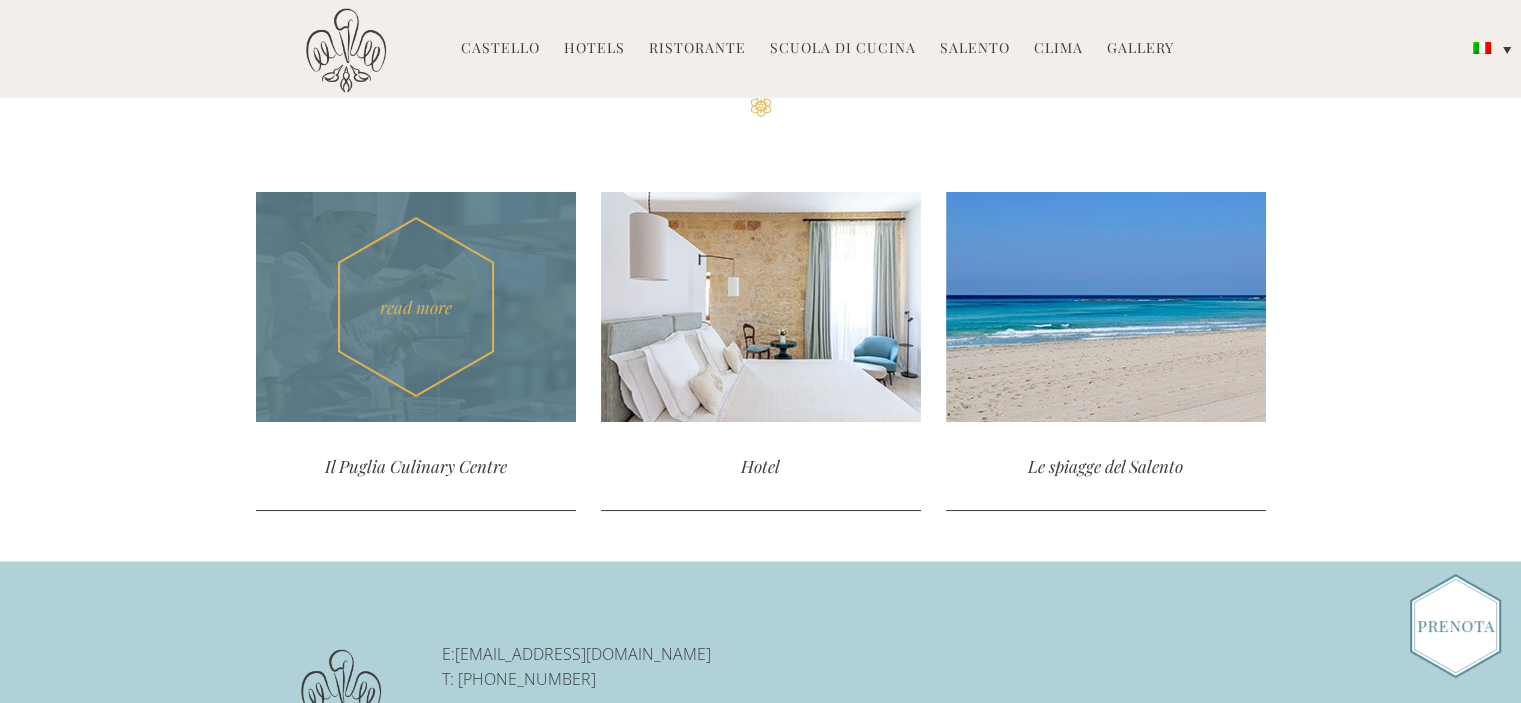 scroll, scrollTop: 3700, scrollLeft: 0, axis: vertical 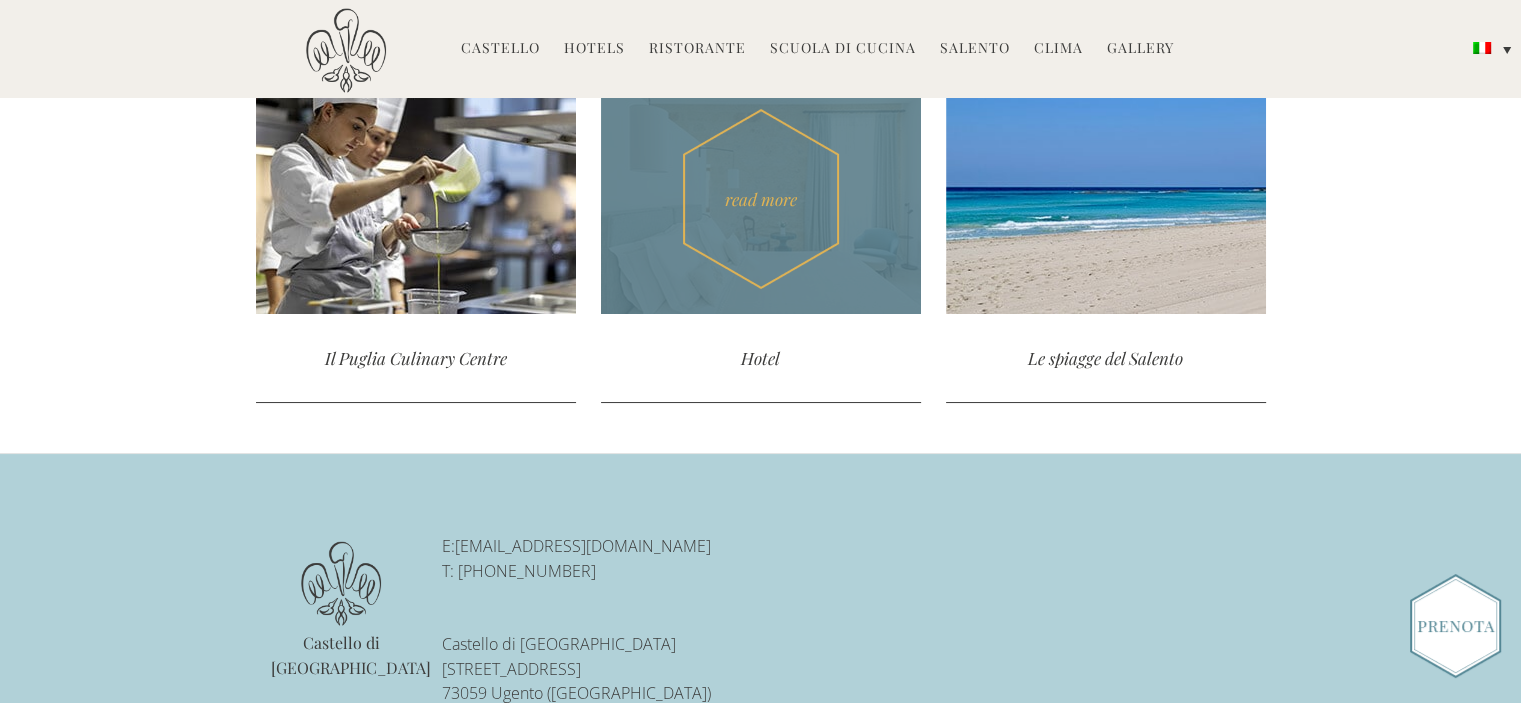 click on "read more" at bounding box center (761, 199) 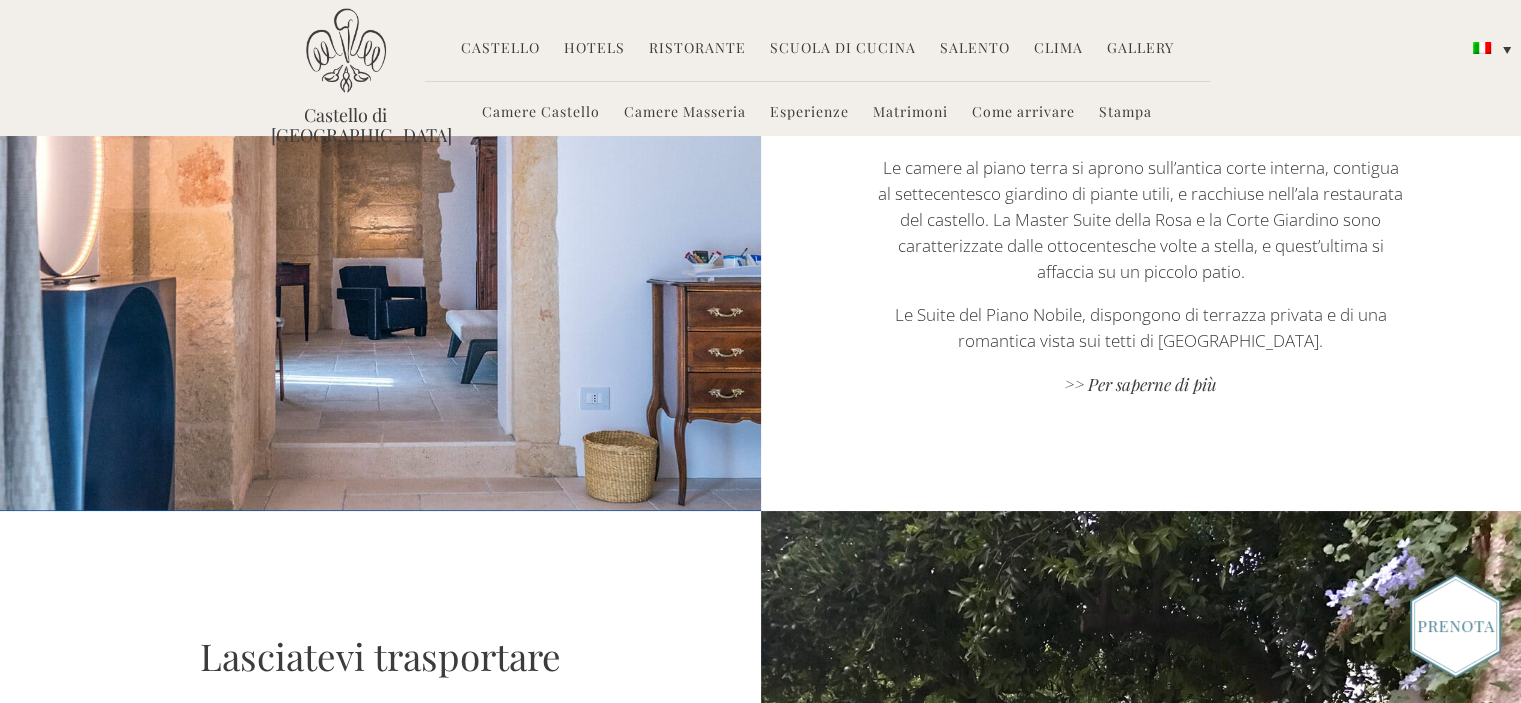 scroll, scrollTop: 1400, scrollLeft: 0, axis: vertical 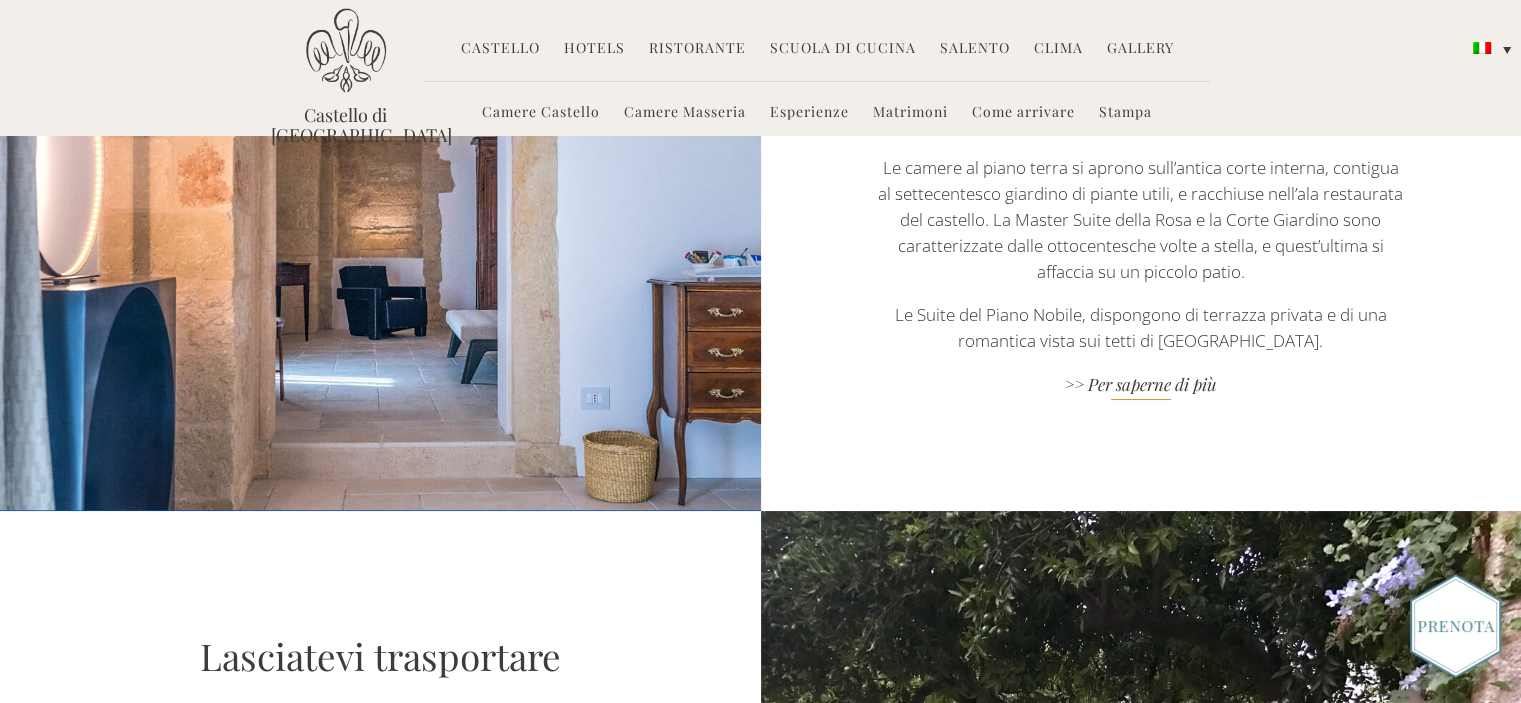 click on ">> Per saperne di più" at bounding box center (1141, 386) 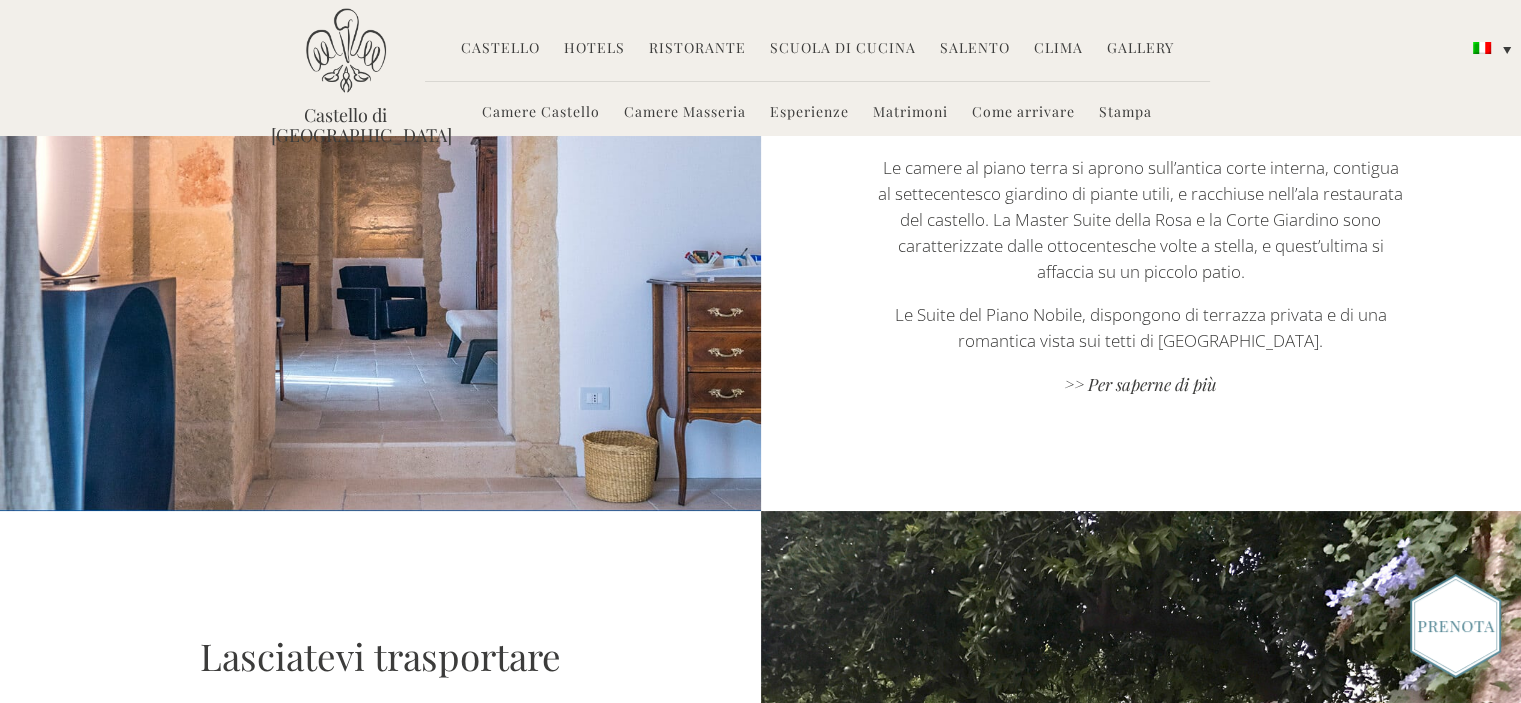 click on "Come arrivare" at bounding box center (1023, 113) 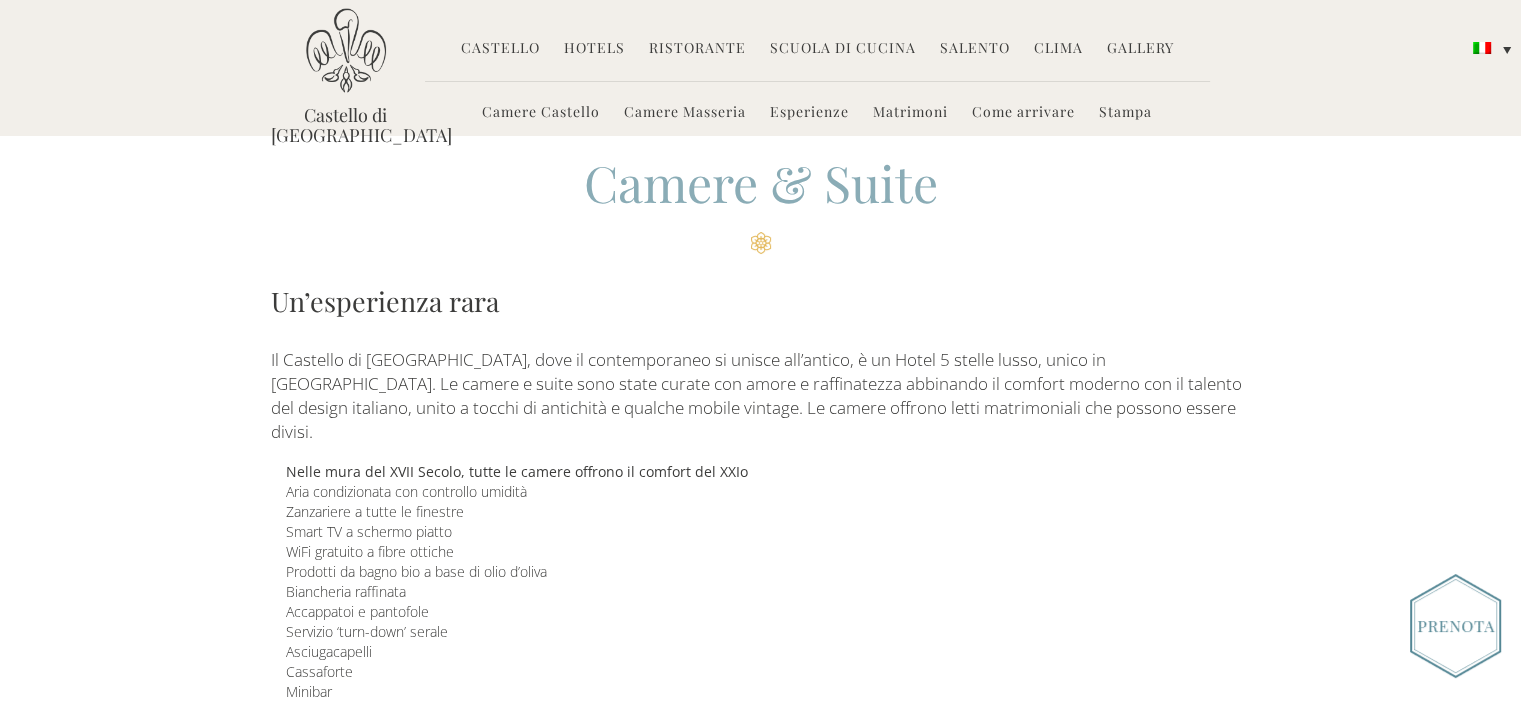 scroll, scrollTop: 0, scrollLeft: 0, axis: both 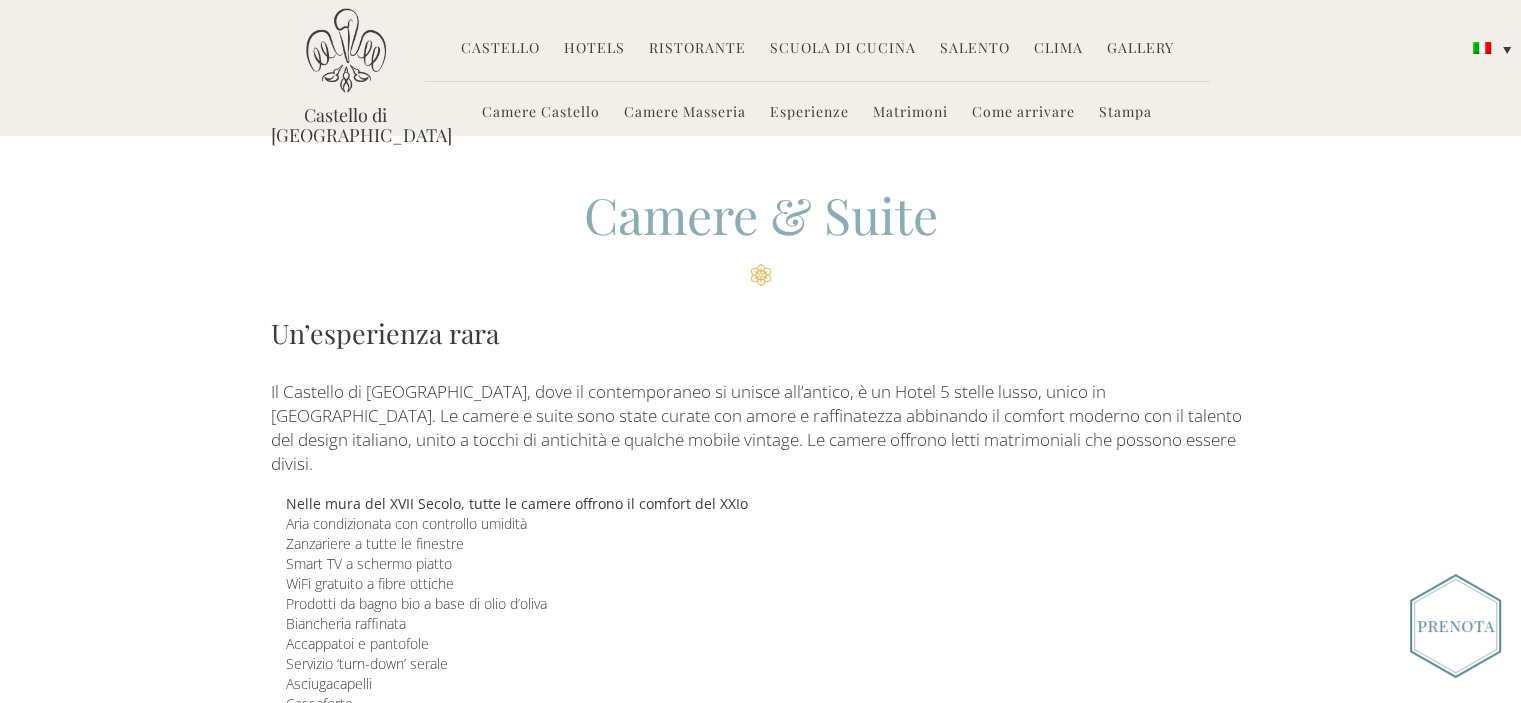 click on "Camere Castello" at bounding box center (541, 113) 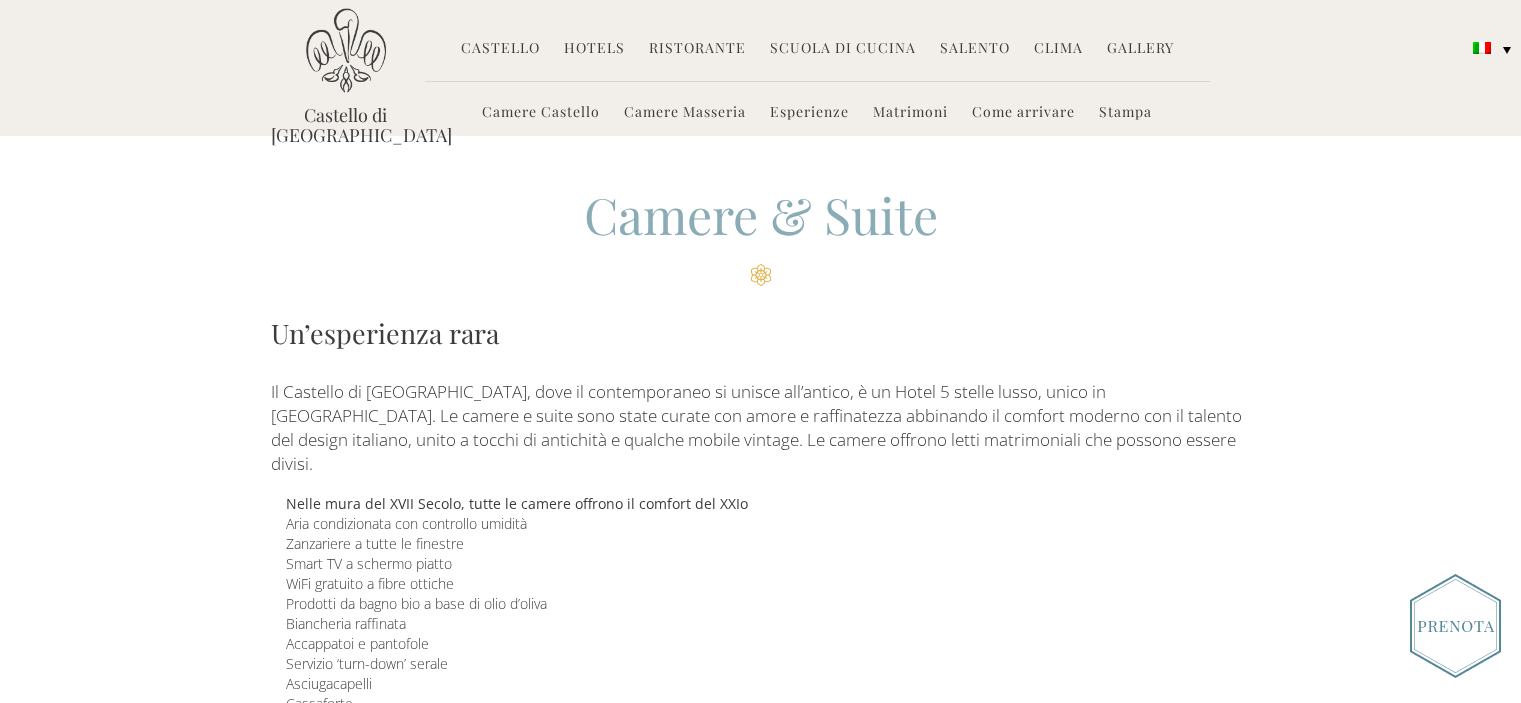 scroll, scrollTop: 0, scrollLeft: 0, axis: both 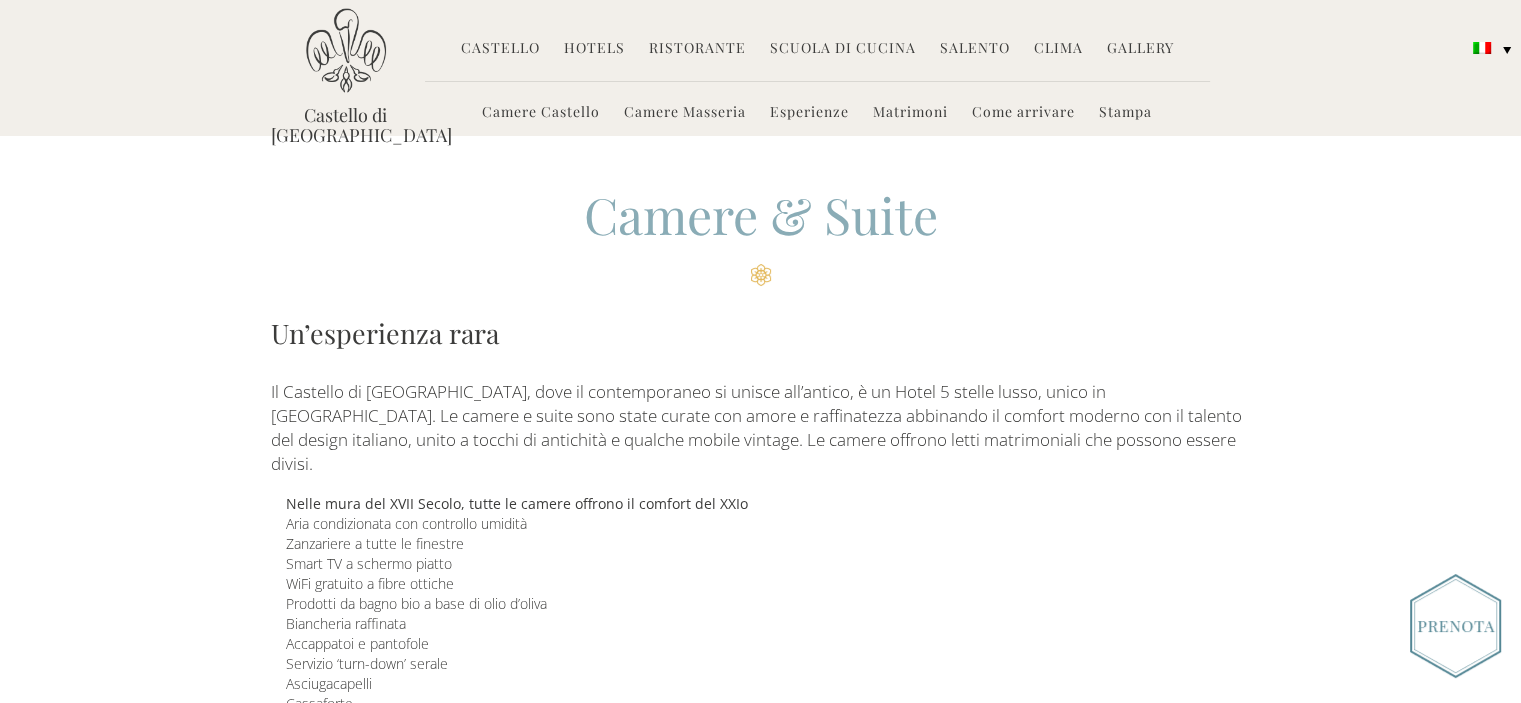 click on "Camere Masseria" at bounding box center (685, 113) 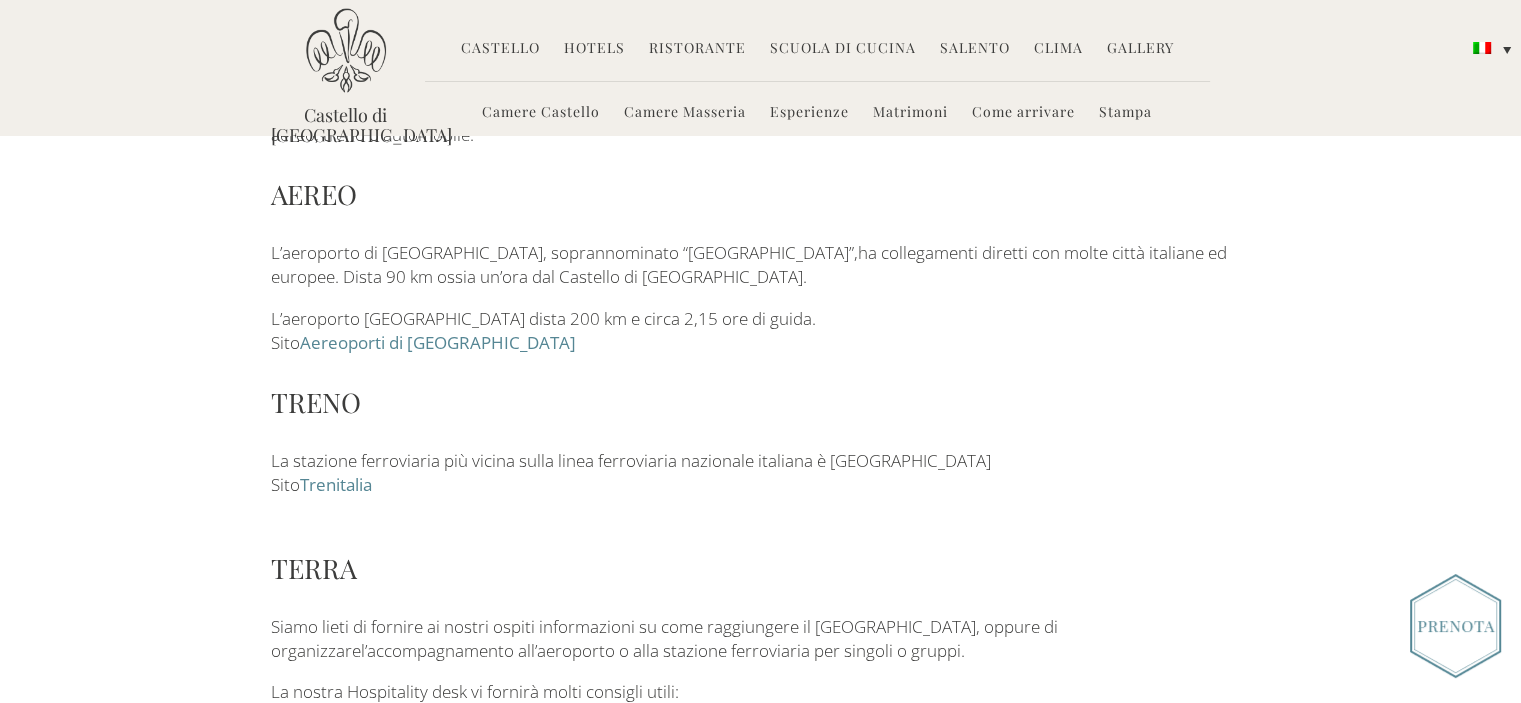 scroll, scrollTop: 200, scrollLeft: 0, axis: vertical 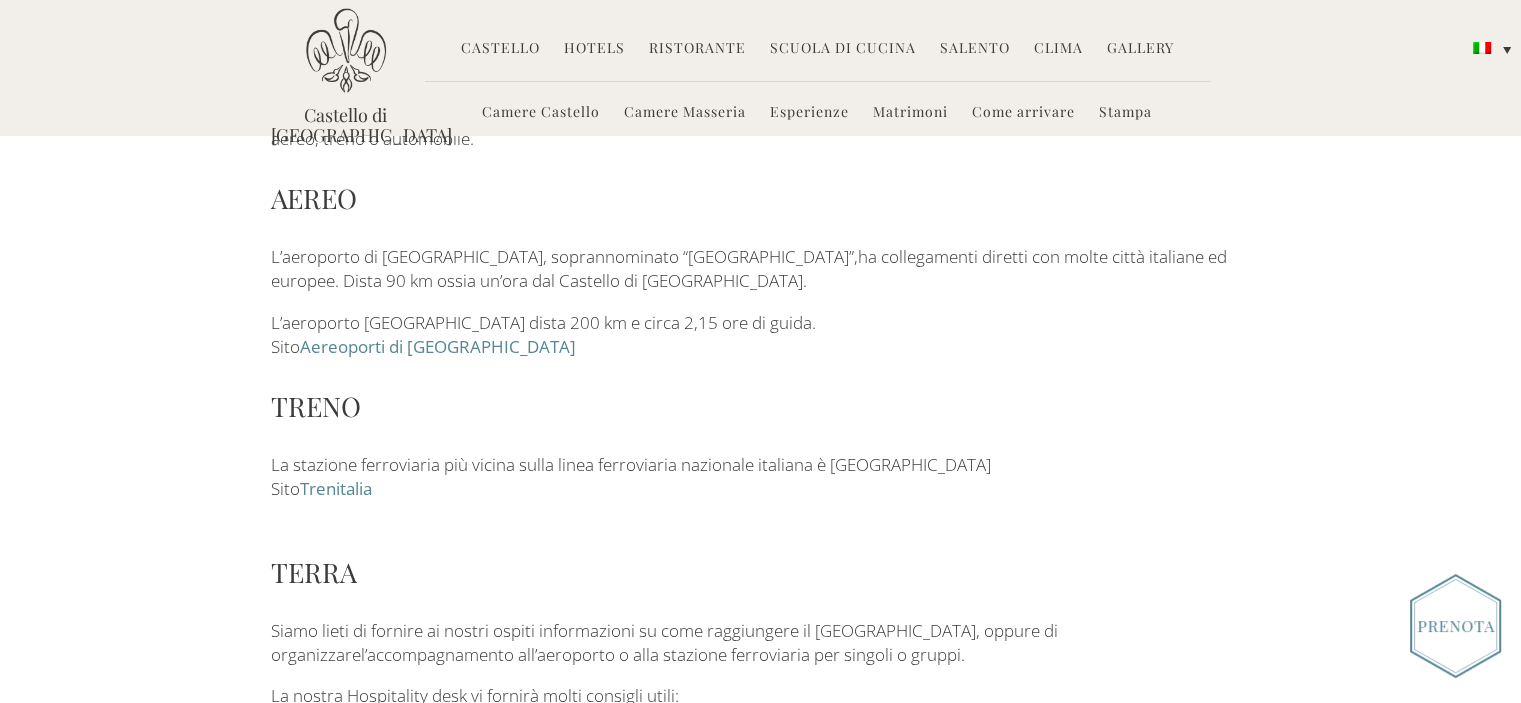 click on "Matrimoni" at bounding box center (910, 113) 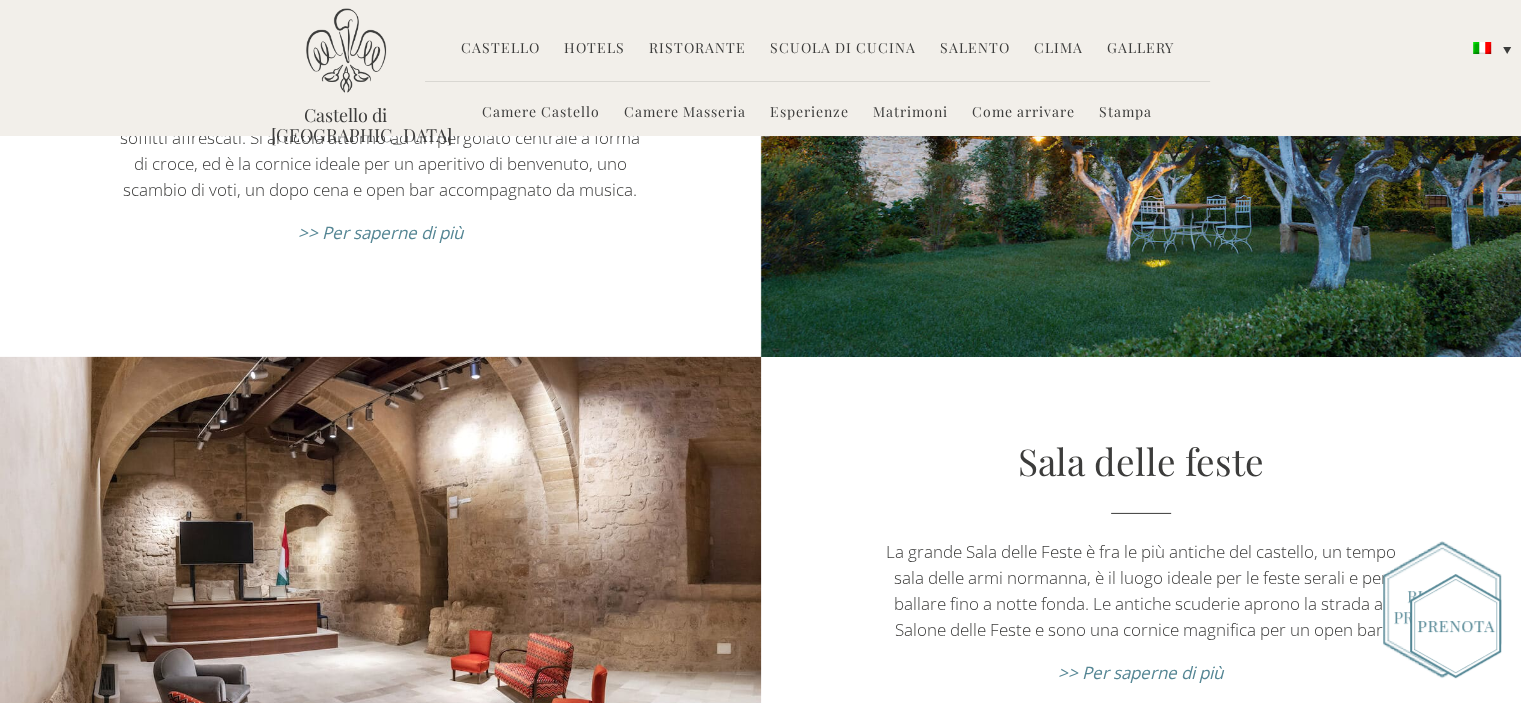 scroll, scrollTop: 6600, scrollLeft: 0, axis: vertical 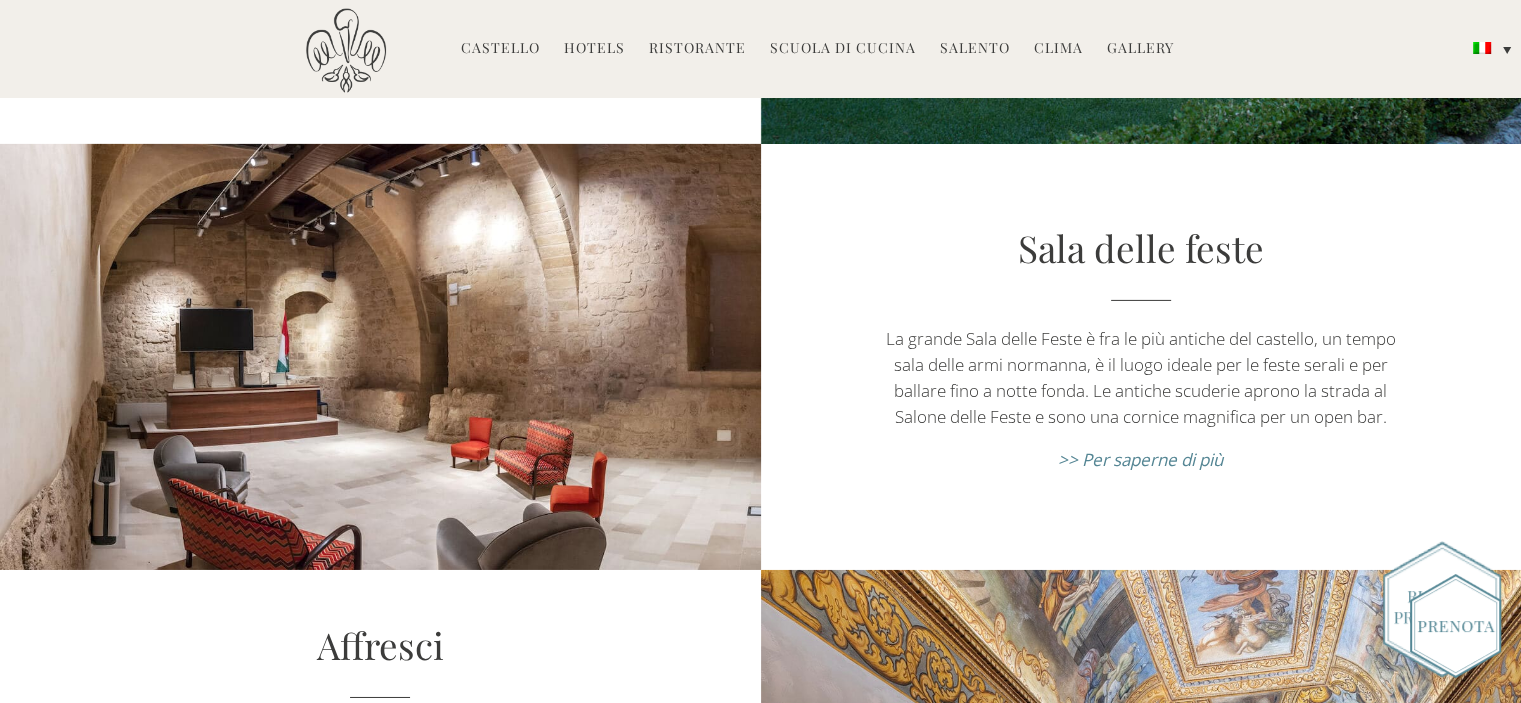 click on ">> Per saperne di più" at bounding box center (1140, 459) 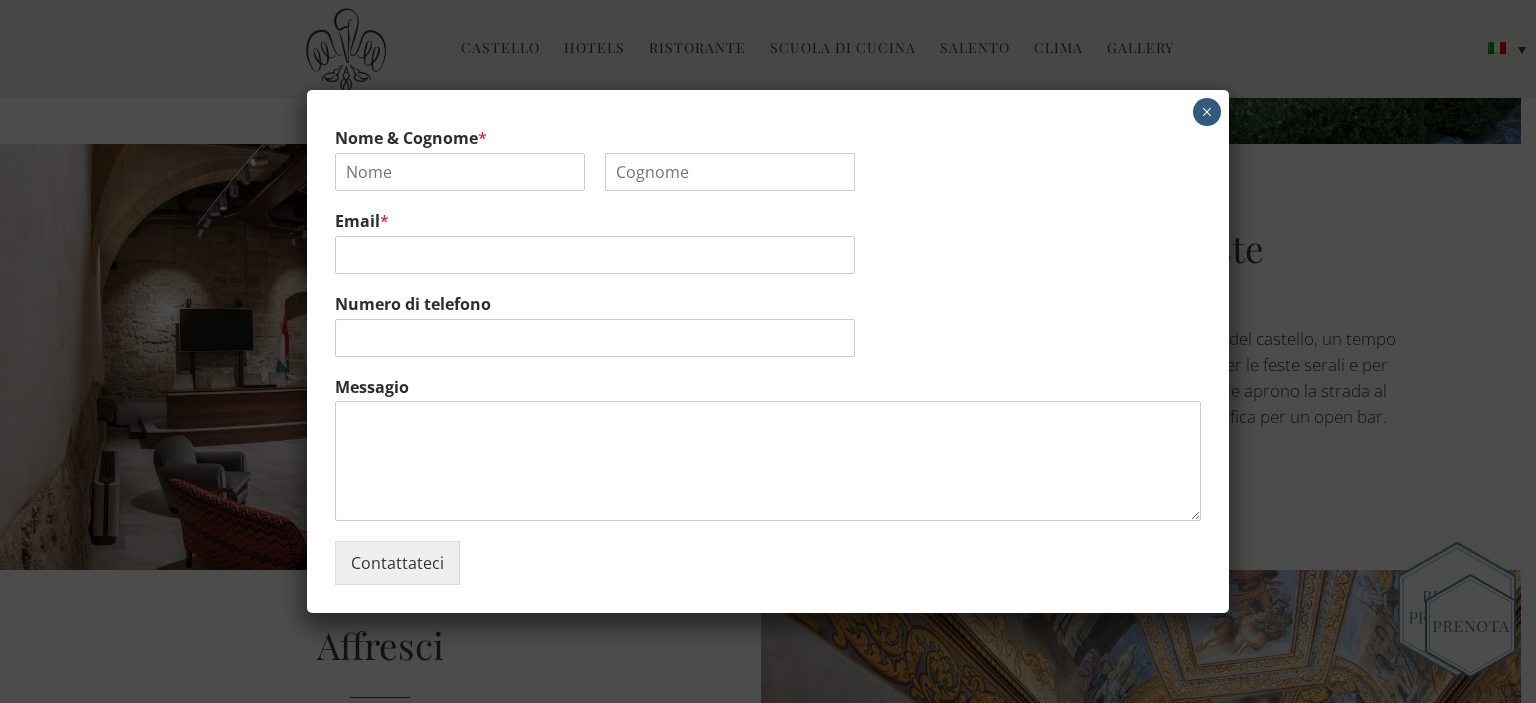 click on "×" at bounding box center [1207, 112] 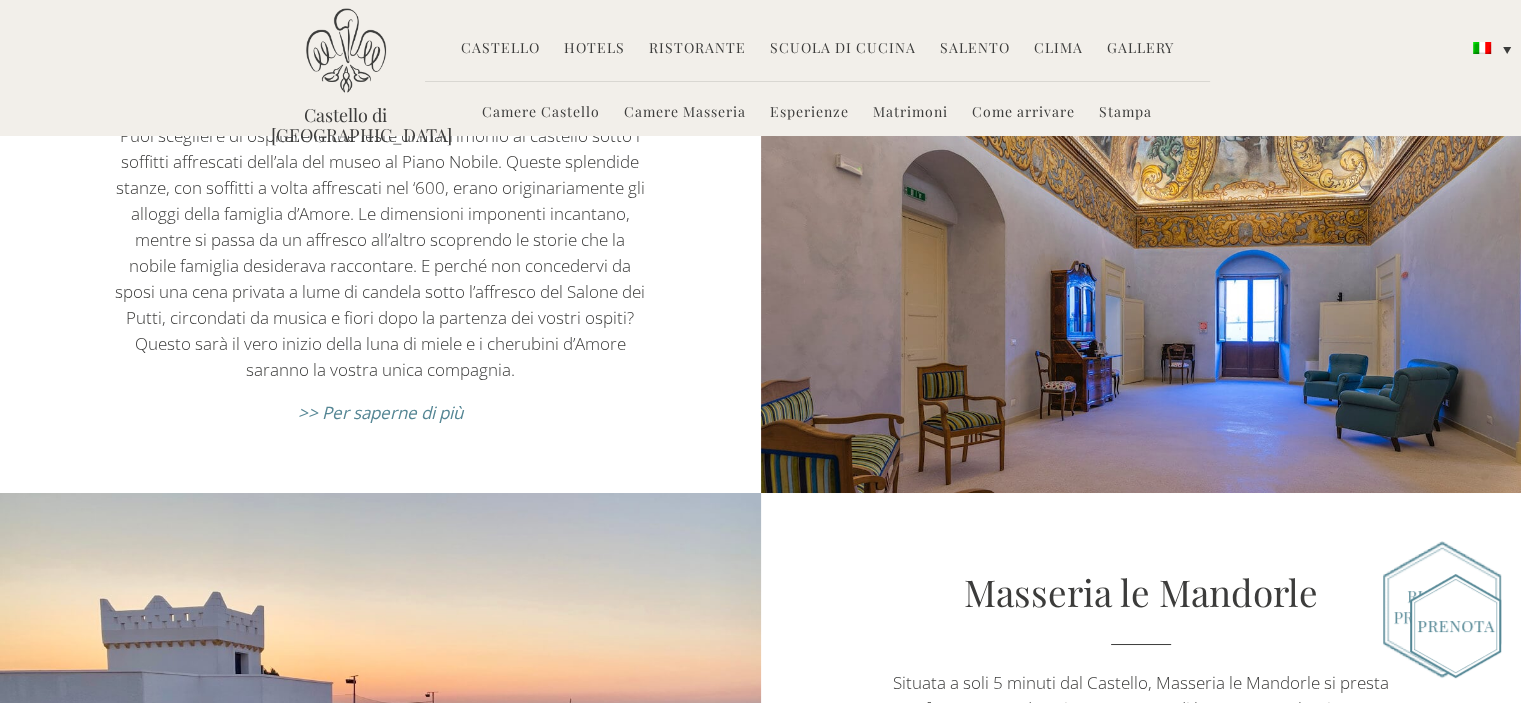 scroll, scrollTop: 6800, scrollLeft: 0, axis: vertical 